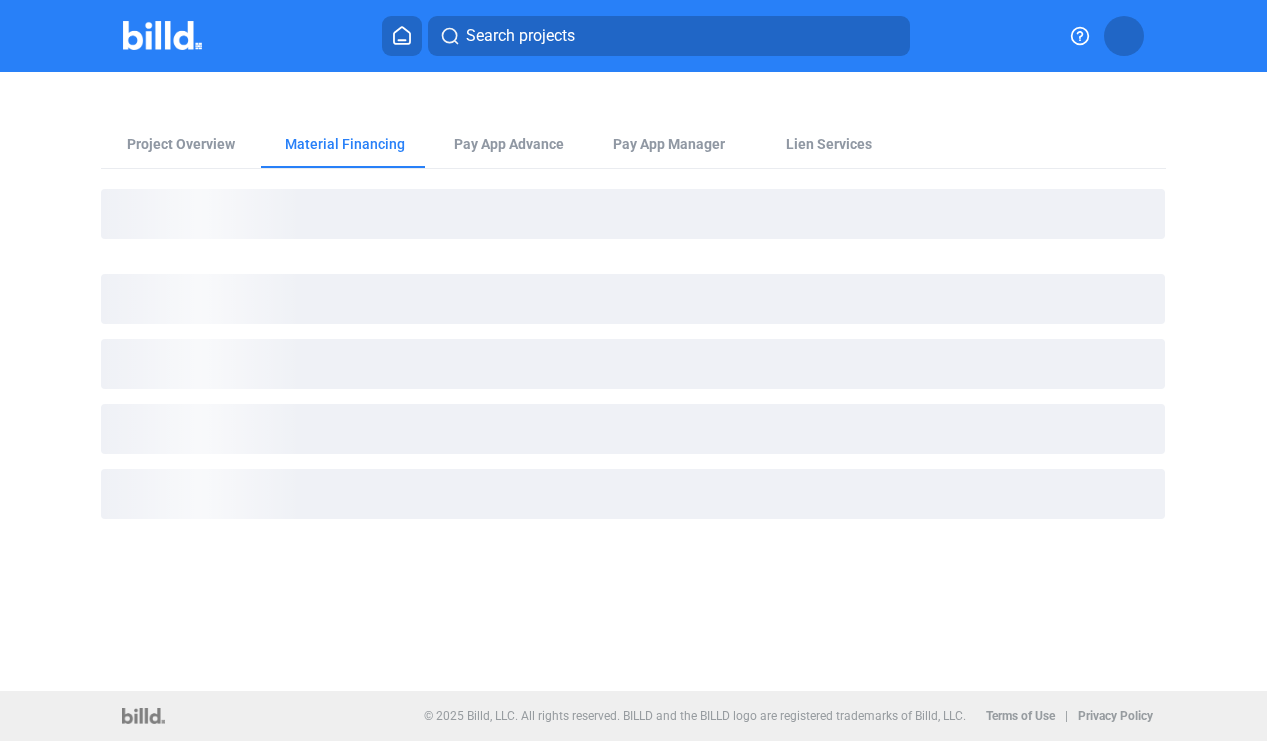 scroll, scrollTop: 0, scrollLeft: 0, axis: both 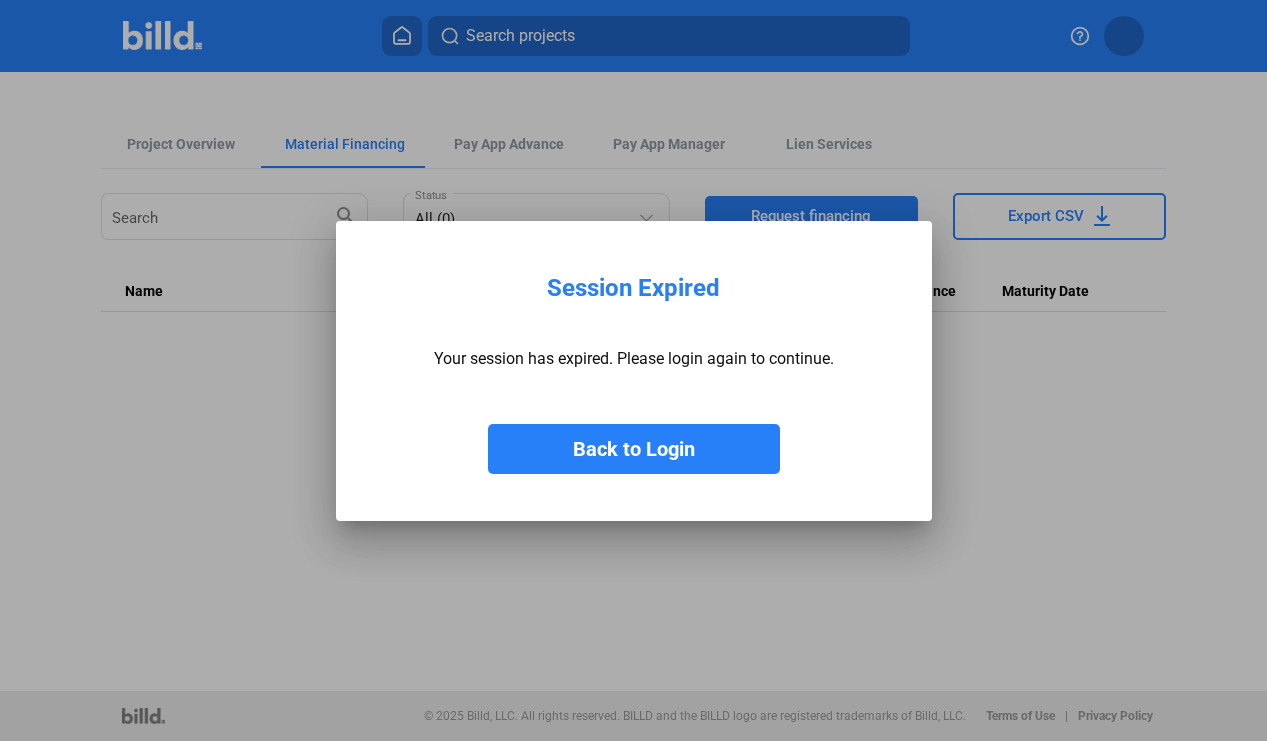 click on "Back to Login" at bounding box center (634, 449) 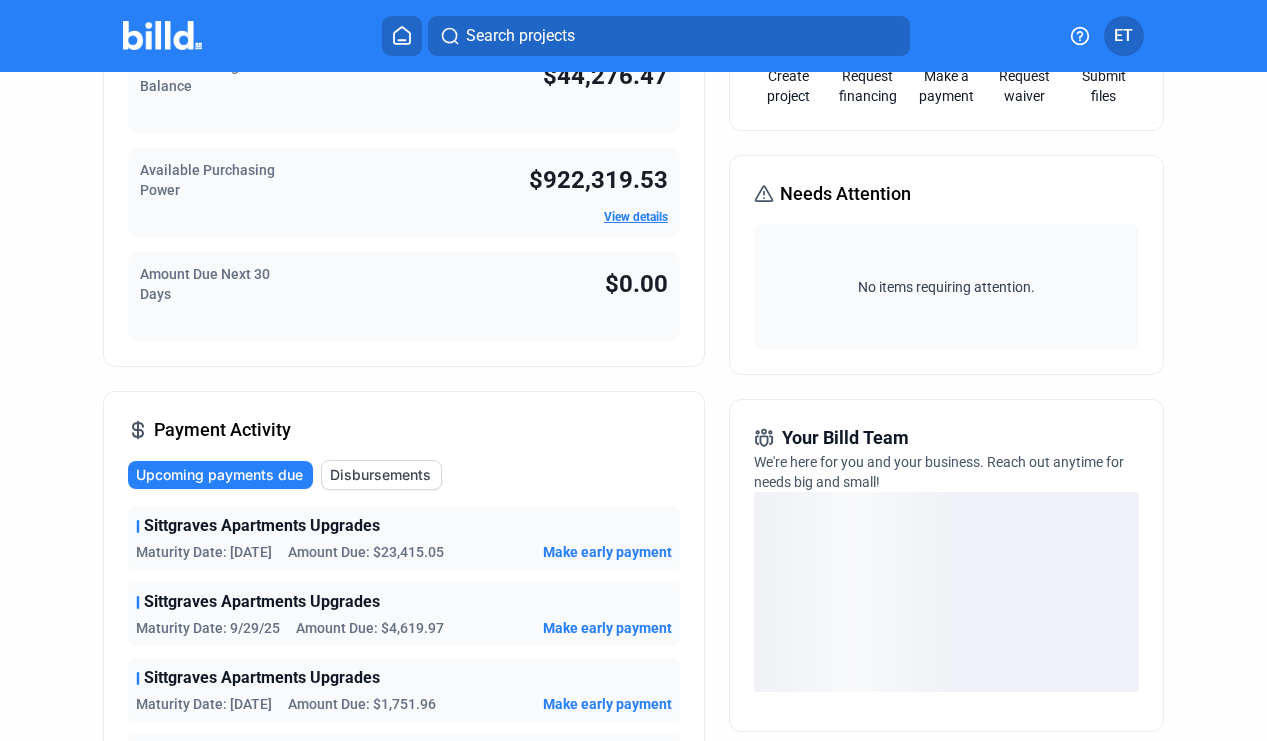 scroll, scrollTop: 0, scrollLeft: 0, axis: both 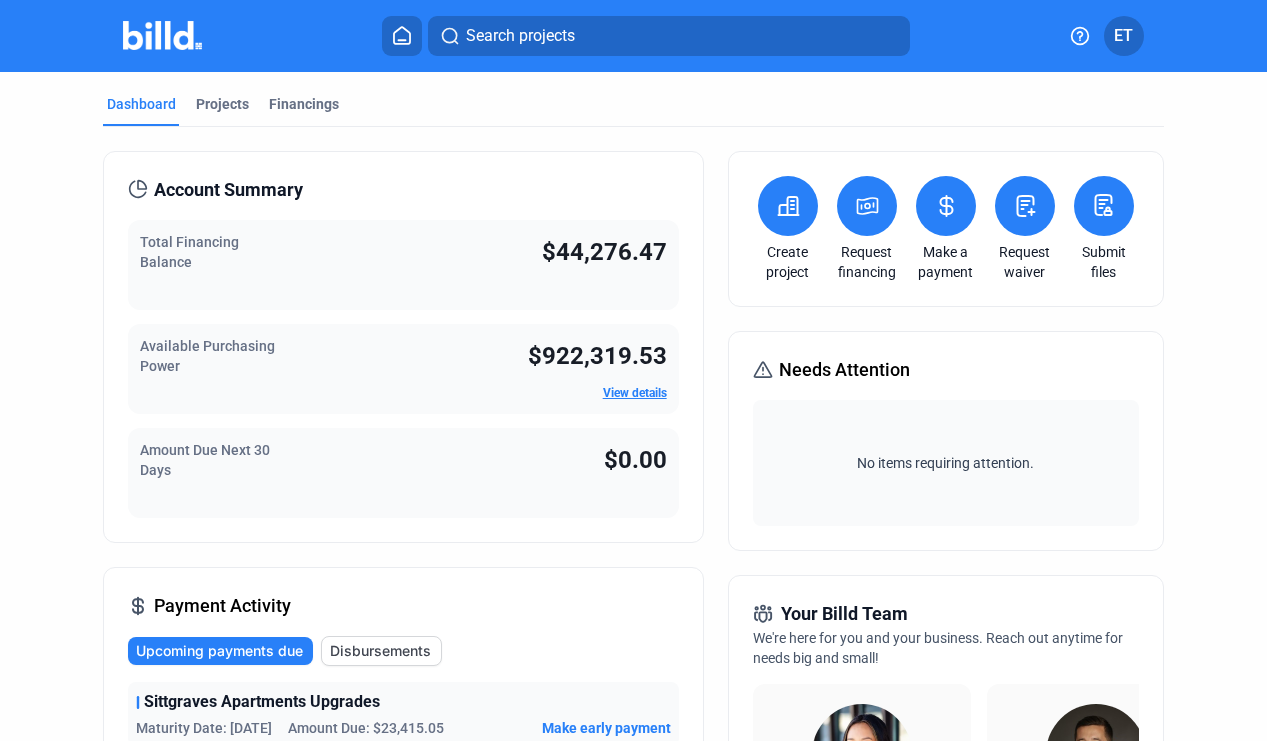 click 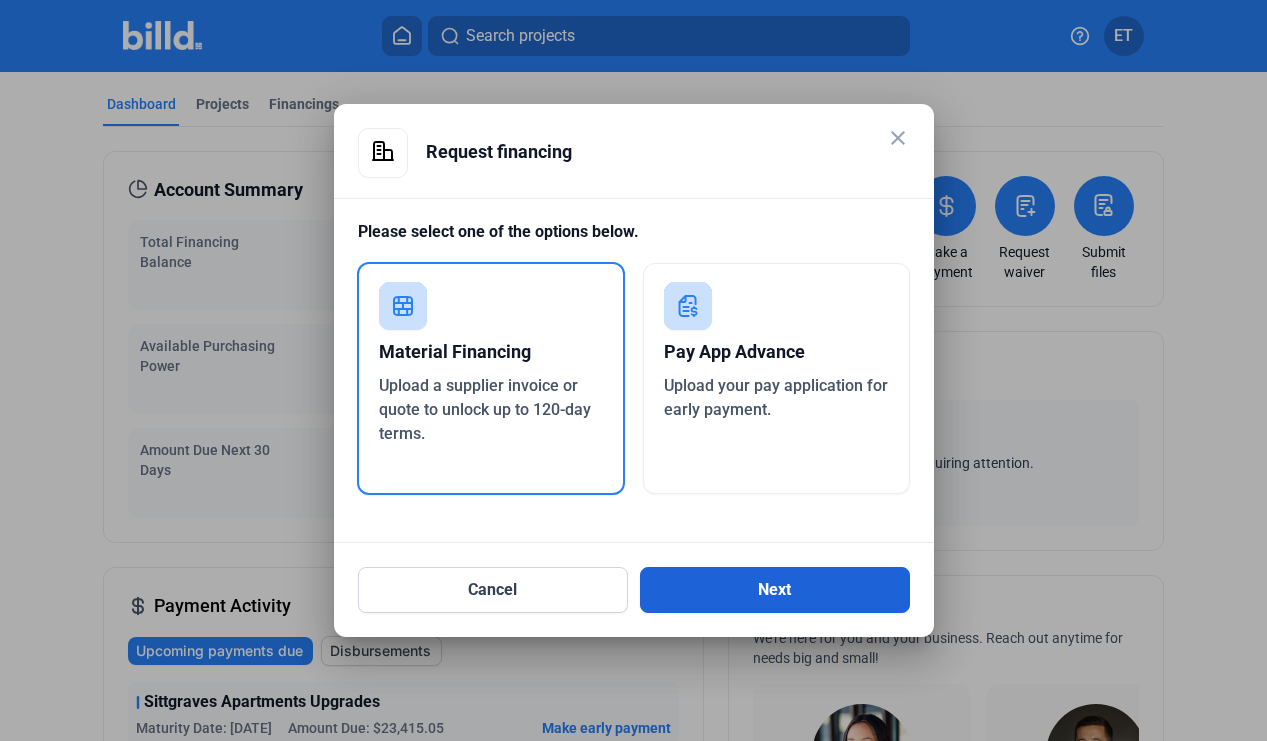 click on "Next" at bounding box center [775, 590] 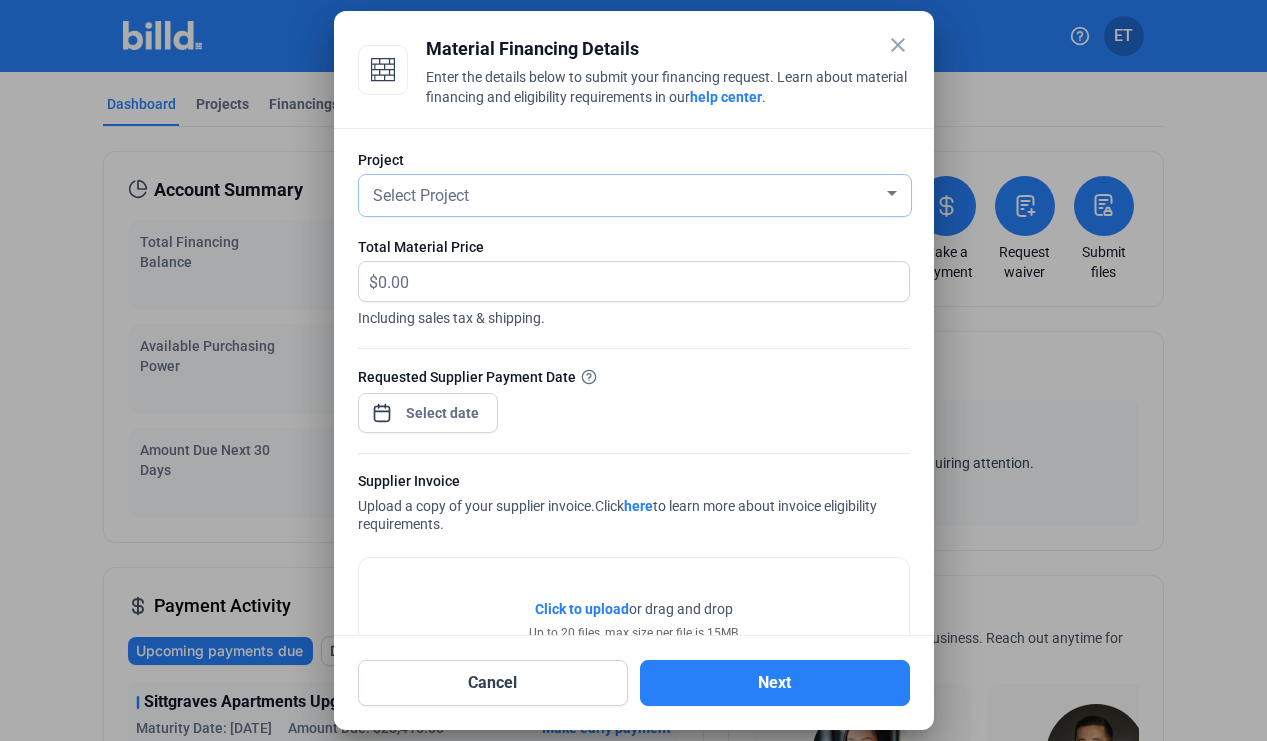 click at bounding box center [892, 193] 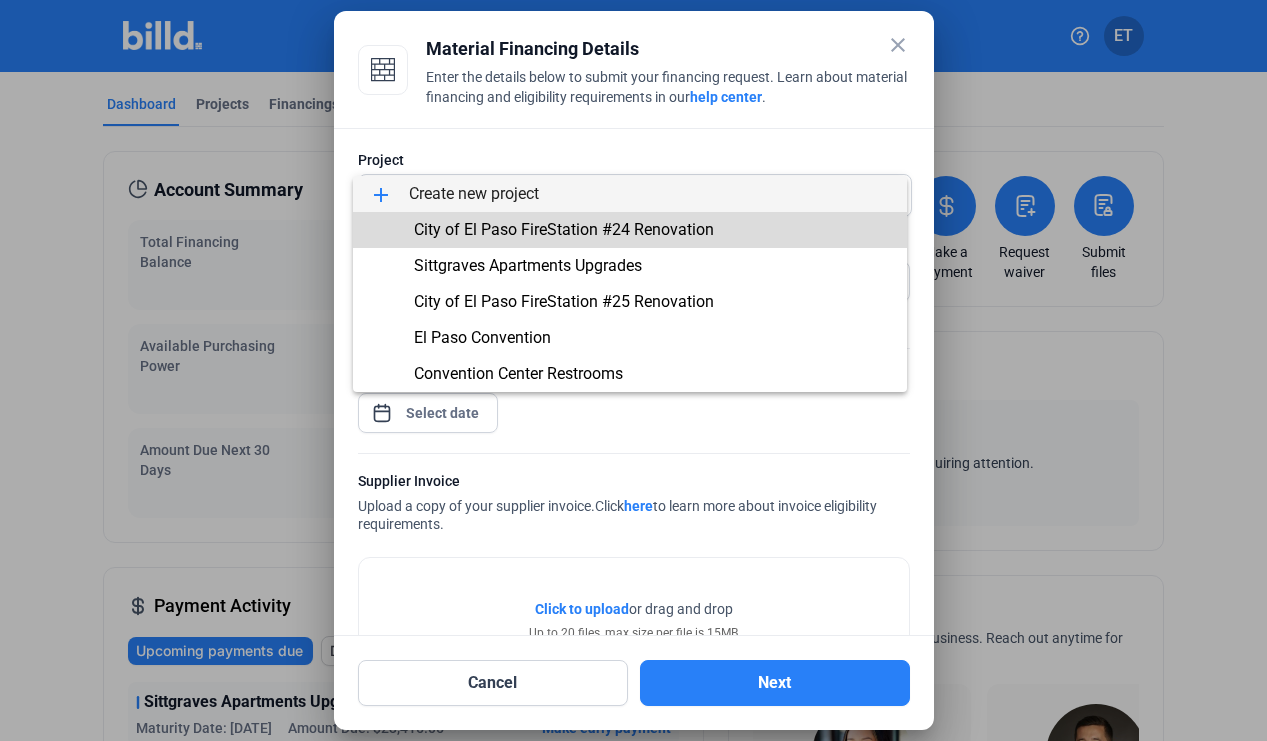 click on "City of El Paso FireStation #24 Renovation" at bounding box center [564, 229] 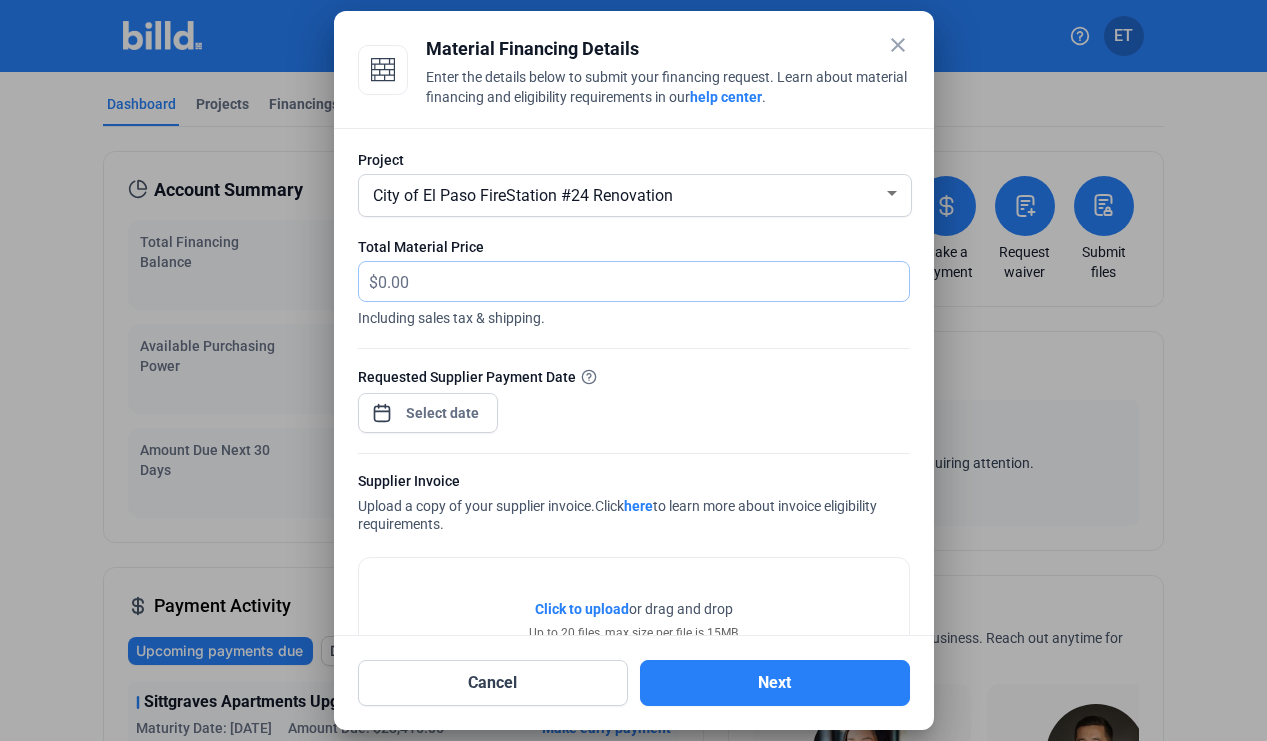click at bounding box center (643, 281) 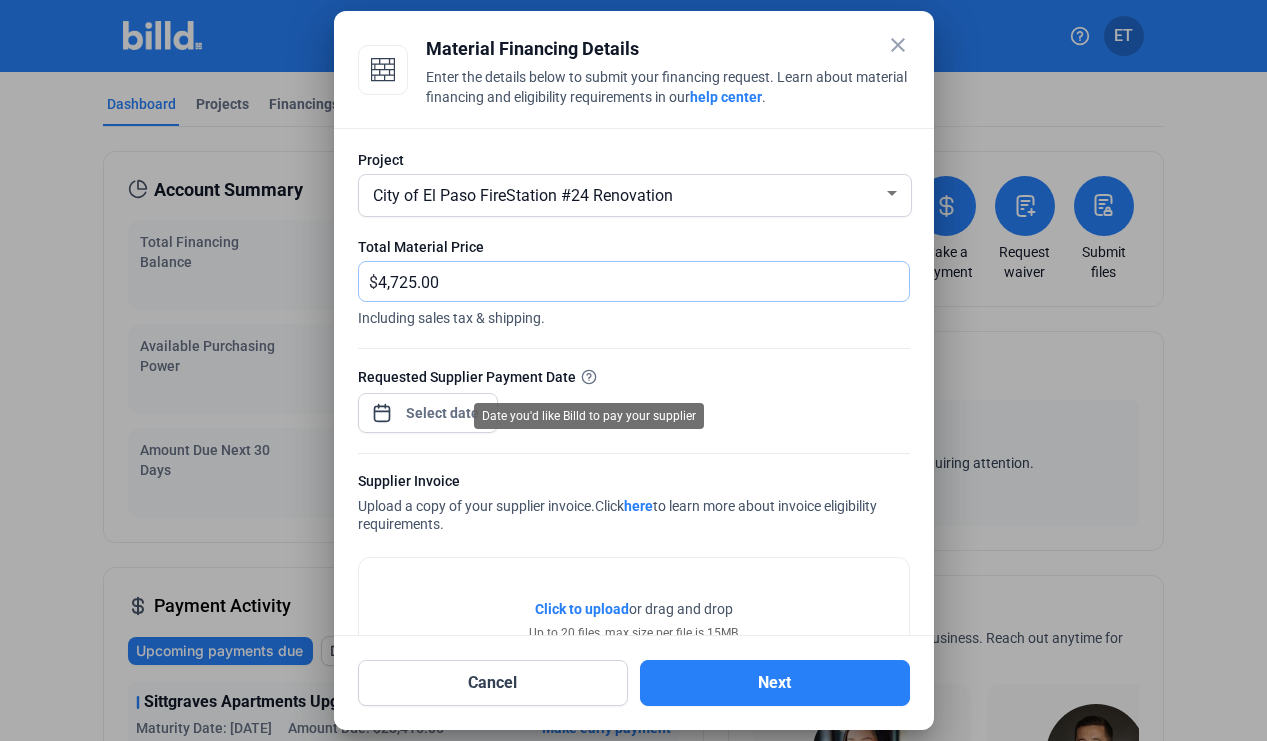 type on "4,725.00" 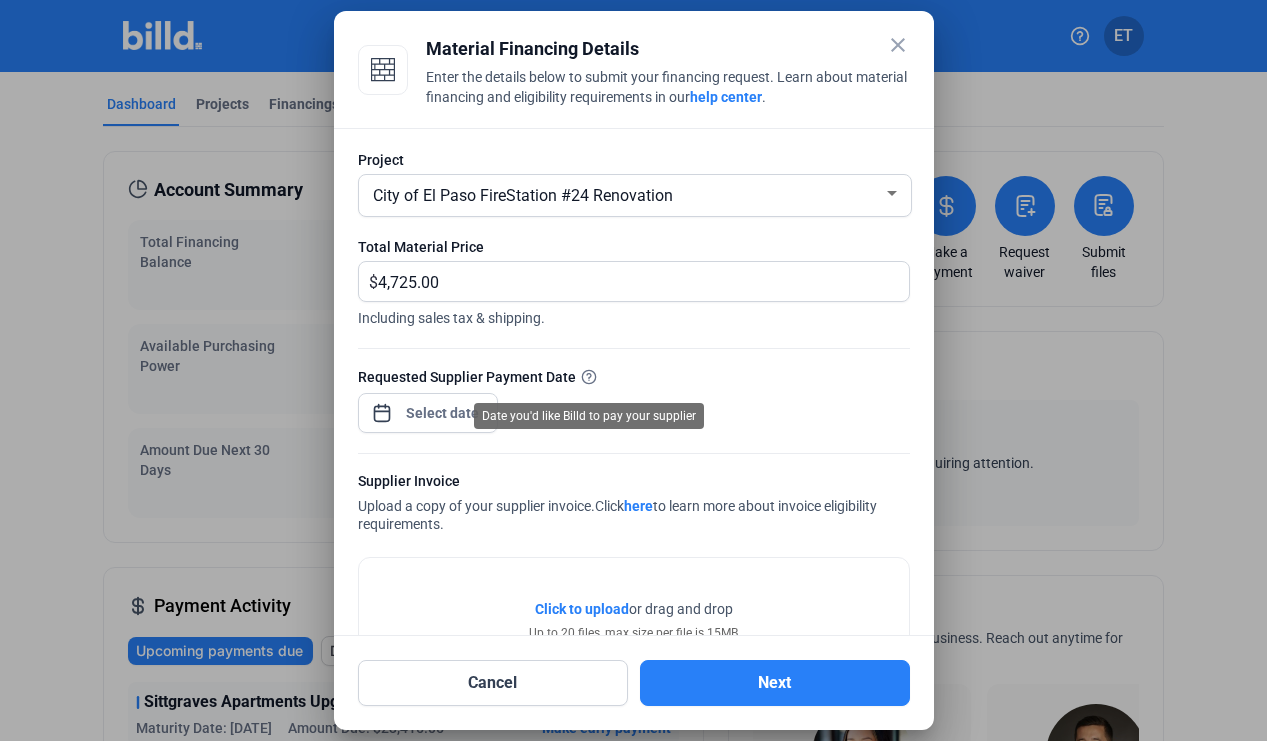 click on "Date you'd like Billd to pay your supplier" at bounding box center [589, 416] 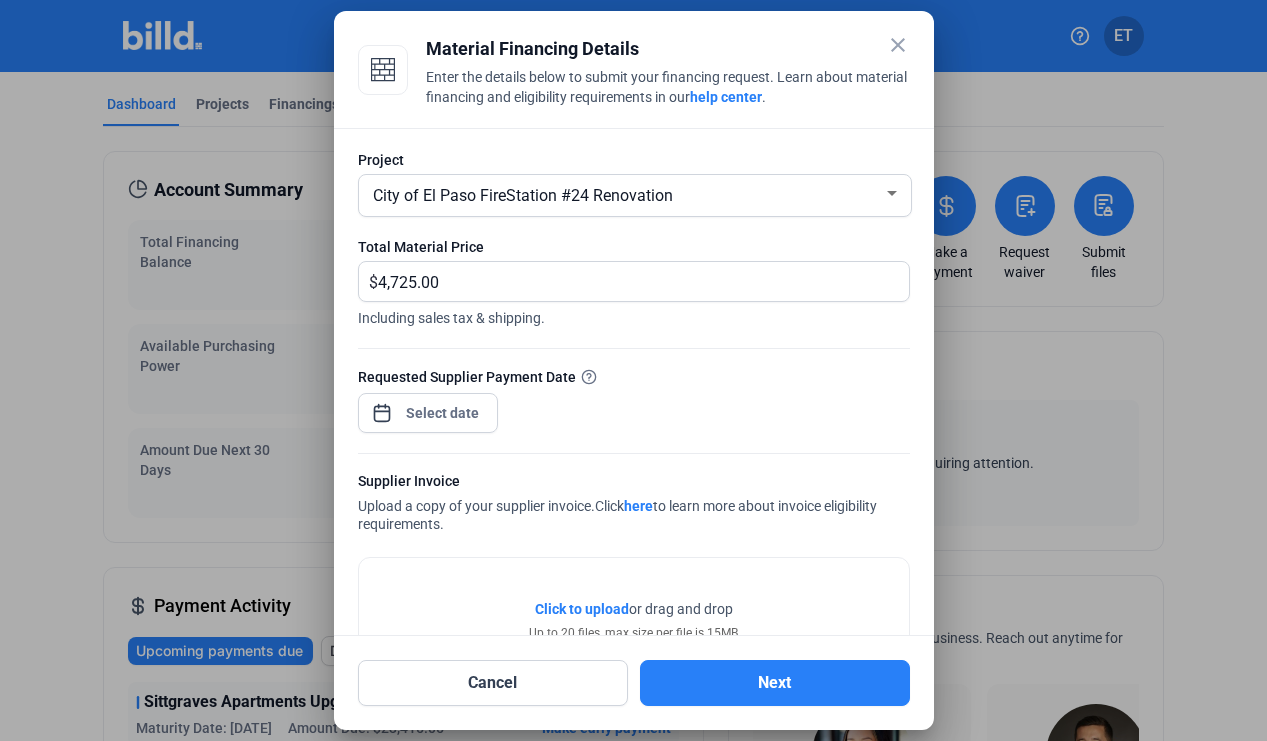 click on "close  Material Financing Details   Enter the details below to submit your financing request. Learn about material financing and eligibility requirements in our   help center .  Project  City of El Paso FireStation #24 Renovation  Total Material Price  $ 4,725.00 Including sales tax & shipping.  Requested Supplier Payment Date   Supplier Invoice   Upload a copy of your supplier invoice.   Click  here  to learn more about invoice eligibility requirements.  Click to upload  Tap to upload or drag and drop  Up to 20 files, max size per file is 15MB   Cancel   Next" at bounding box center (633, 370) 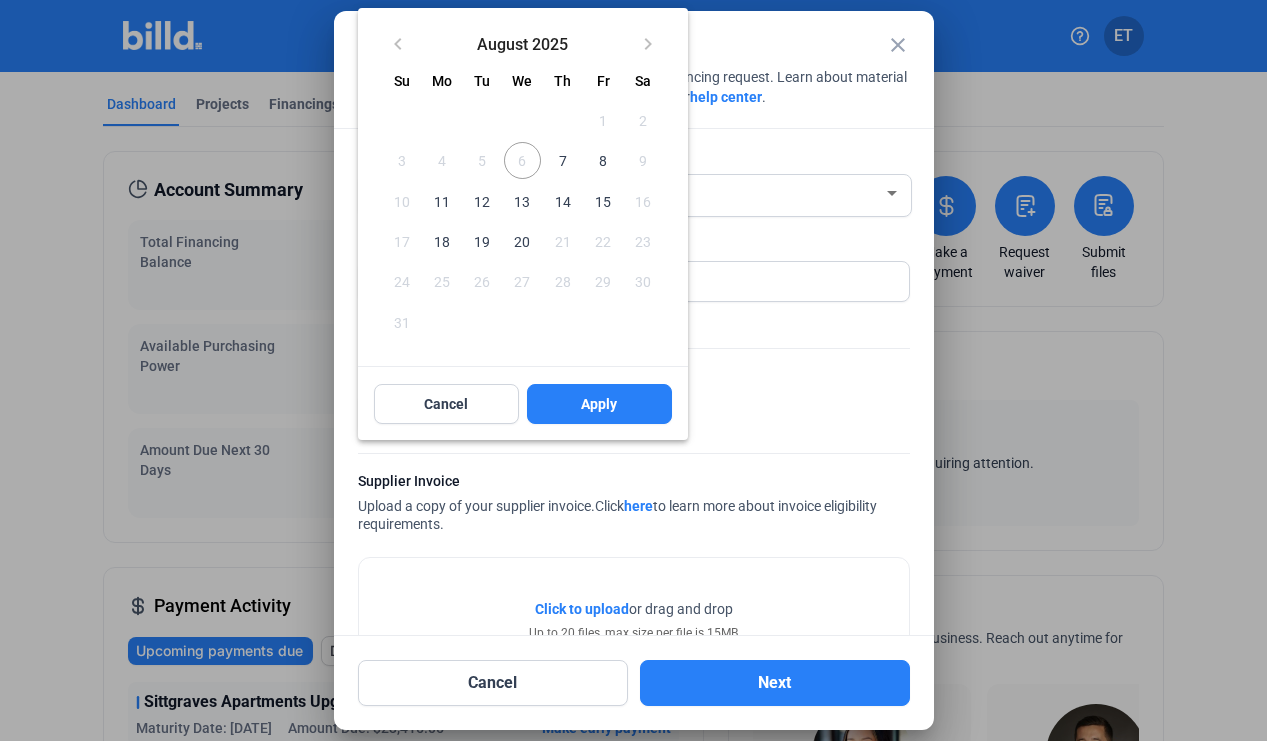 click on "7" at bounding box center [563, 160] 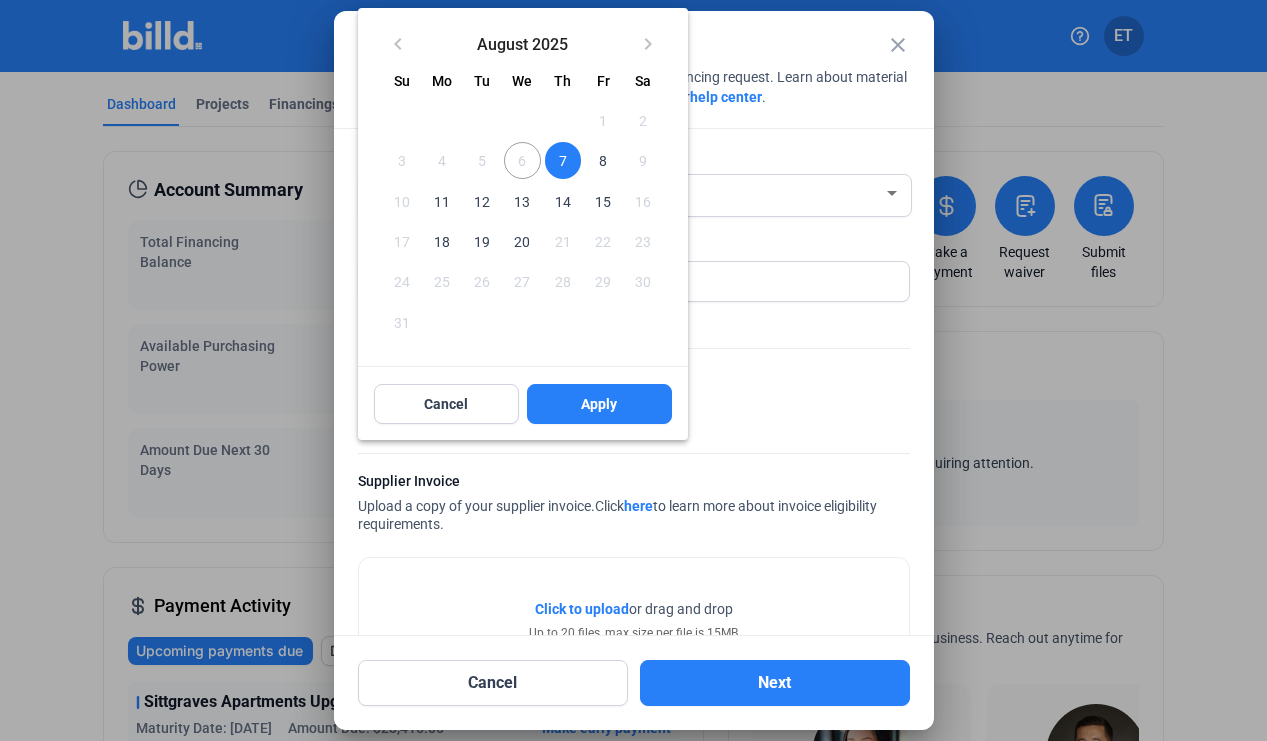 click at bounding box center (633, 370) 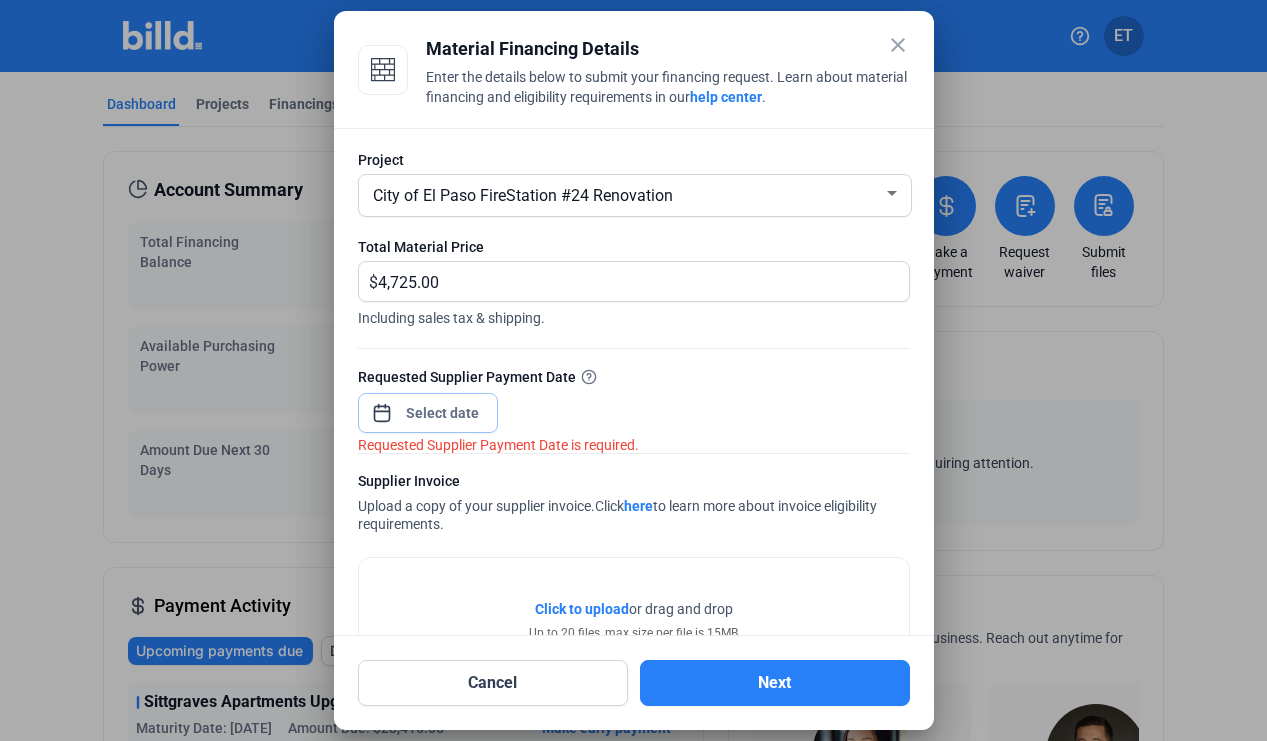click at bounding box center (443, 413) 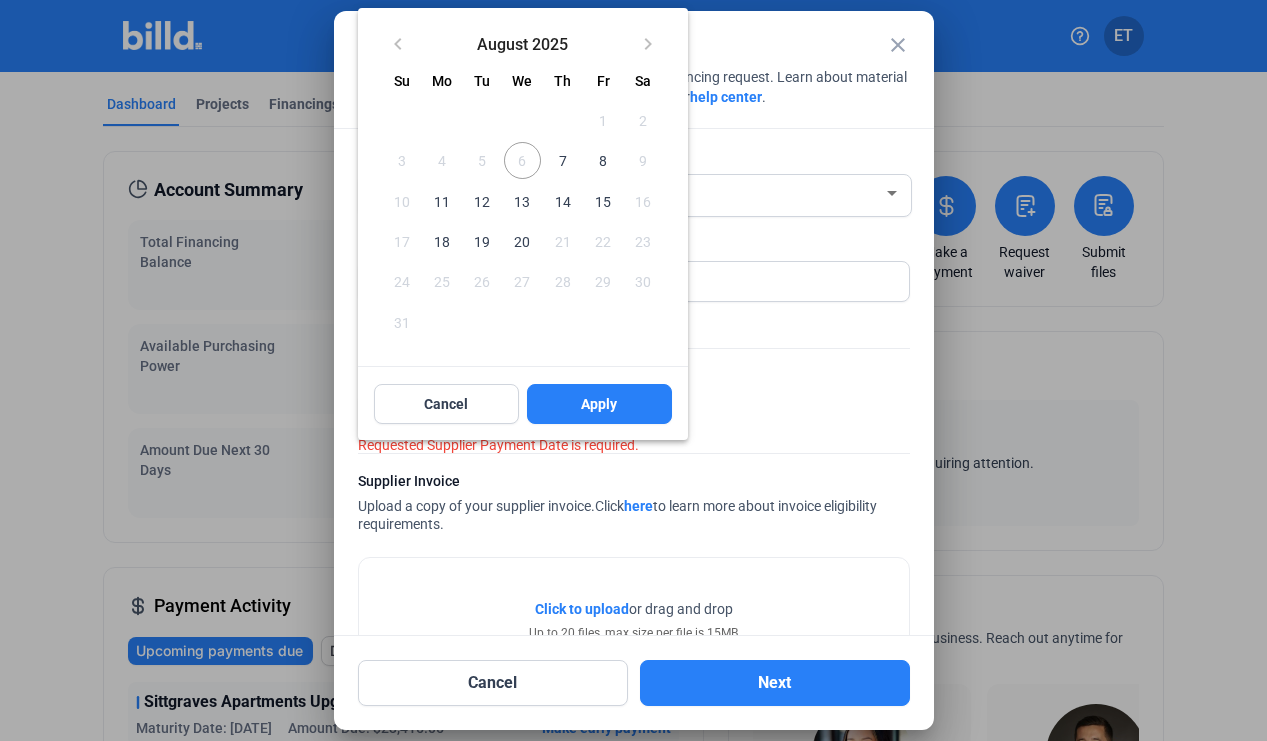 click on "7" at bounding box center (563, 160) 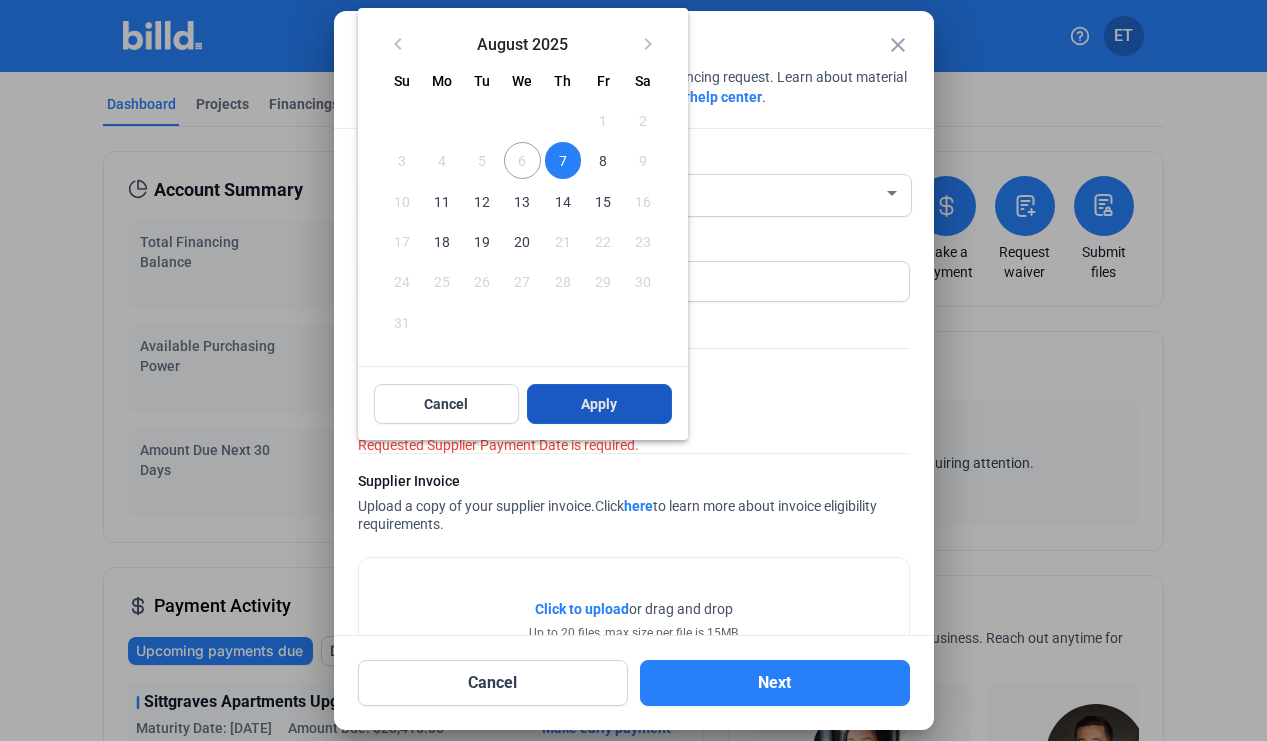 click on "Apply" at bounding box center (599, 404) 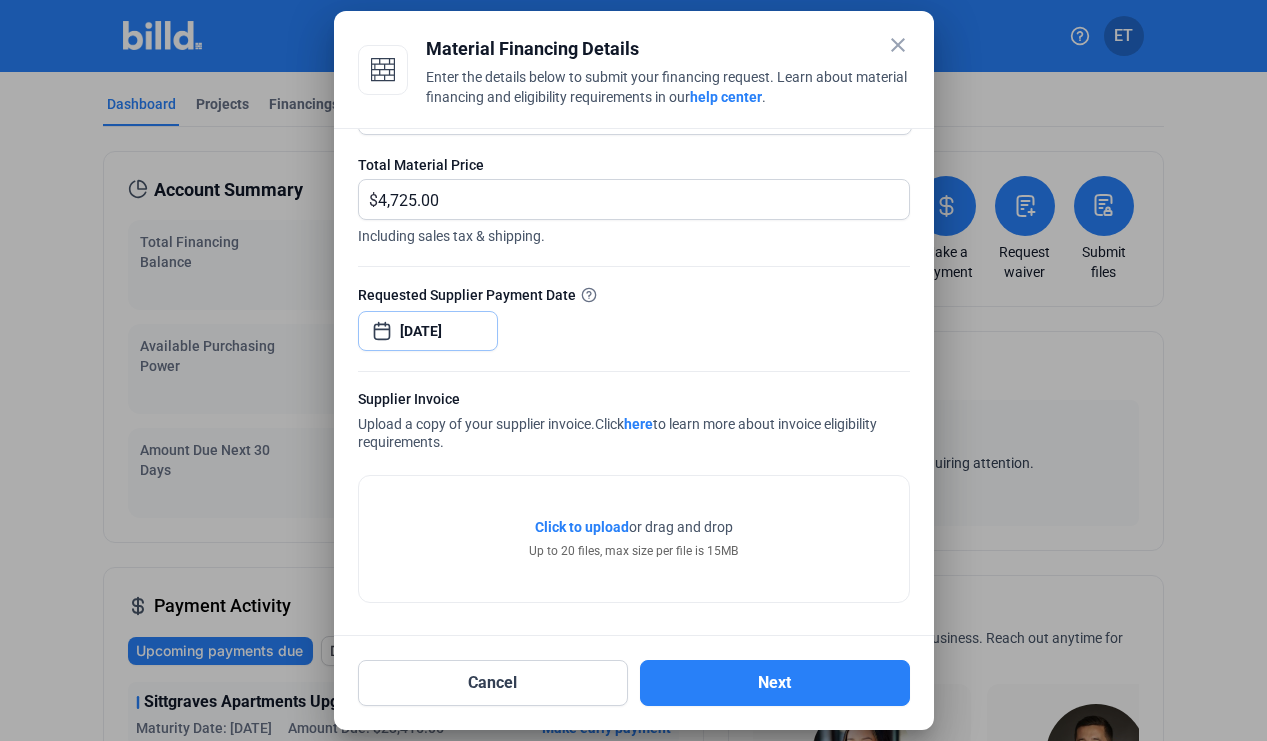scroll, scrollTop: 82, scrollLeft: 0, axis: vertical 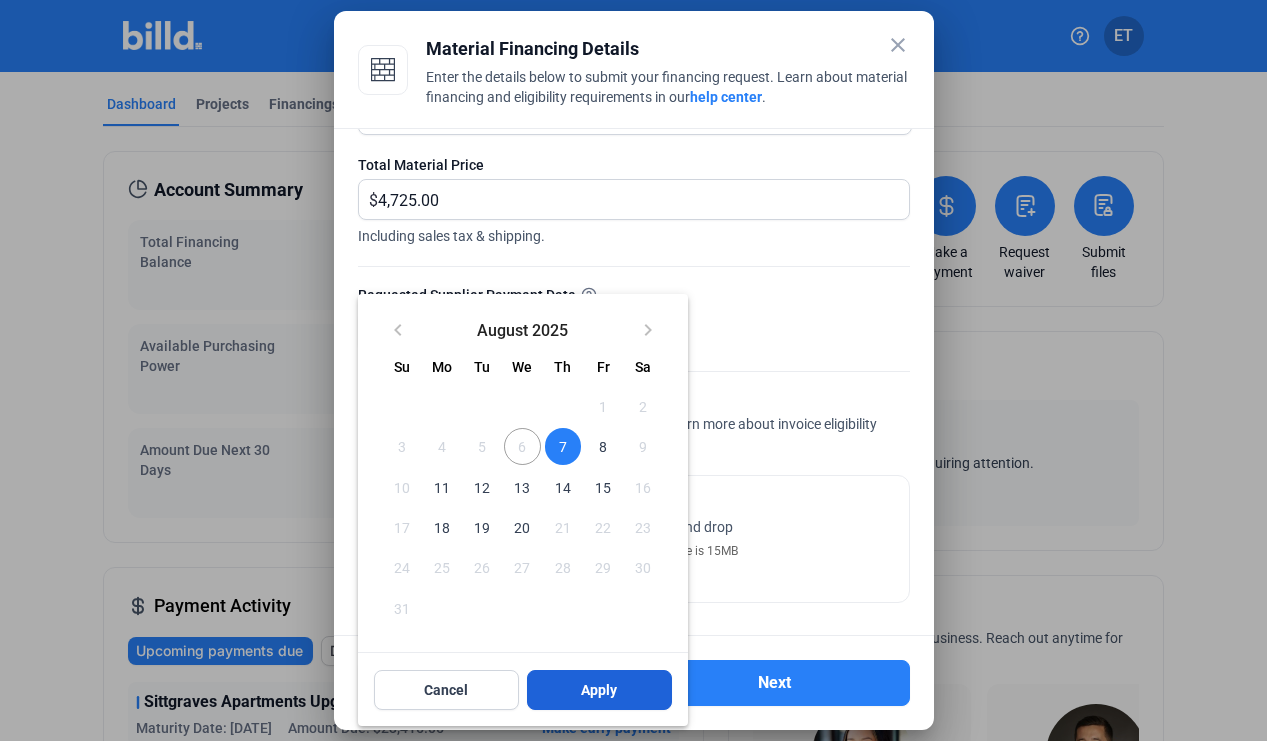 click on "Apply" at bounding box center (599, 690) 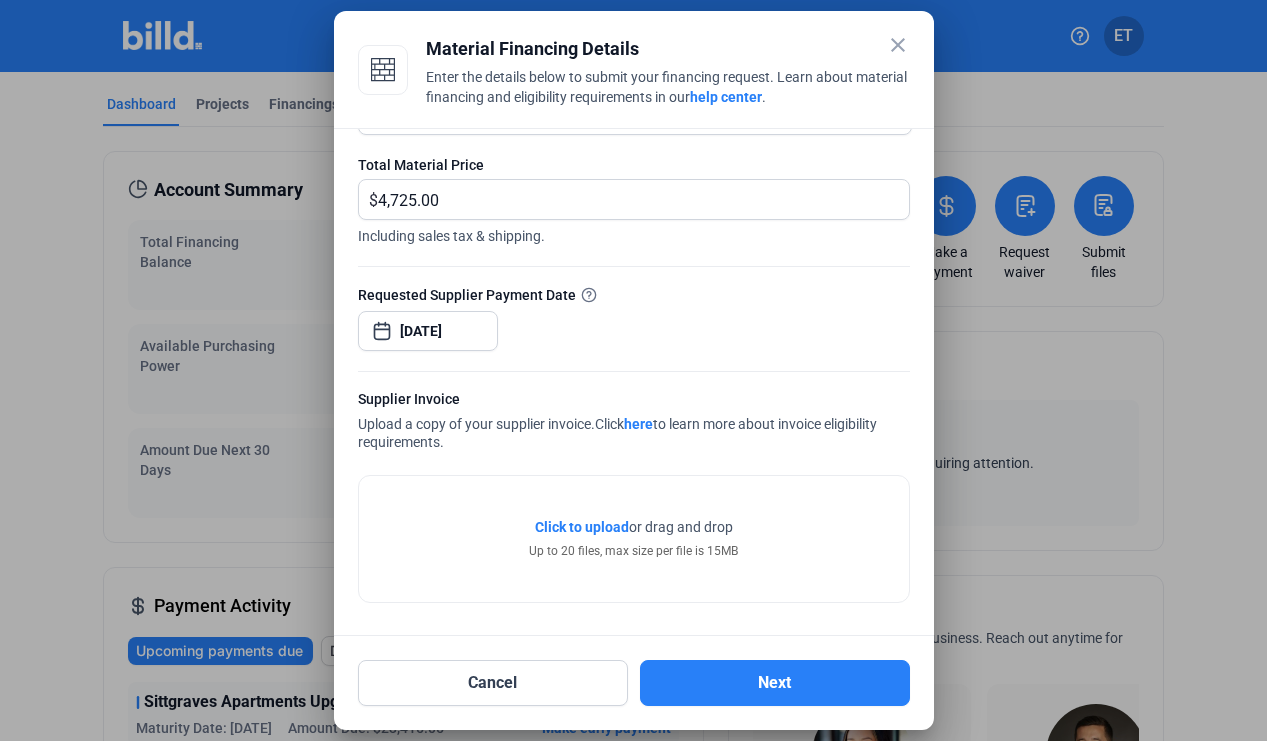 click on "Click to upload" 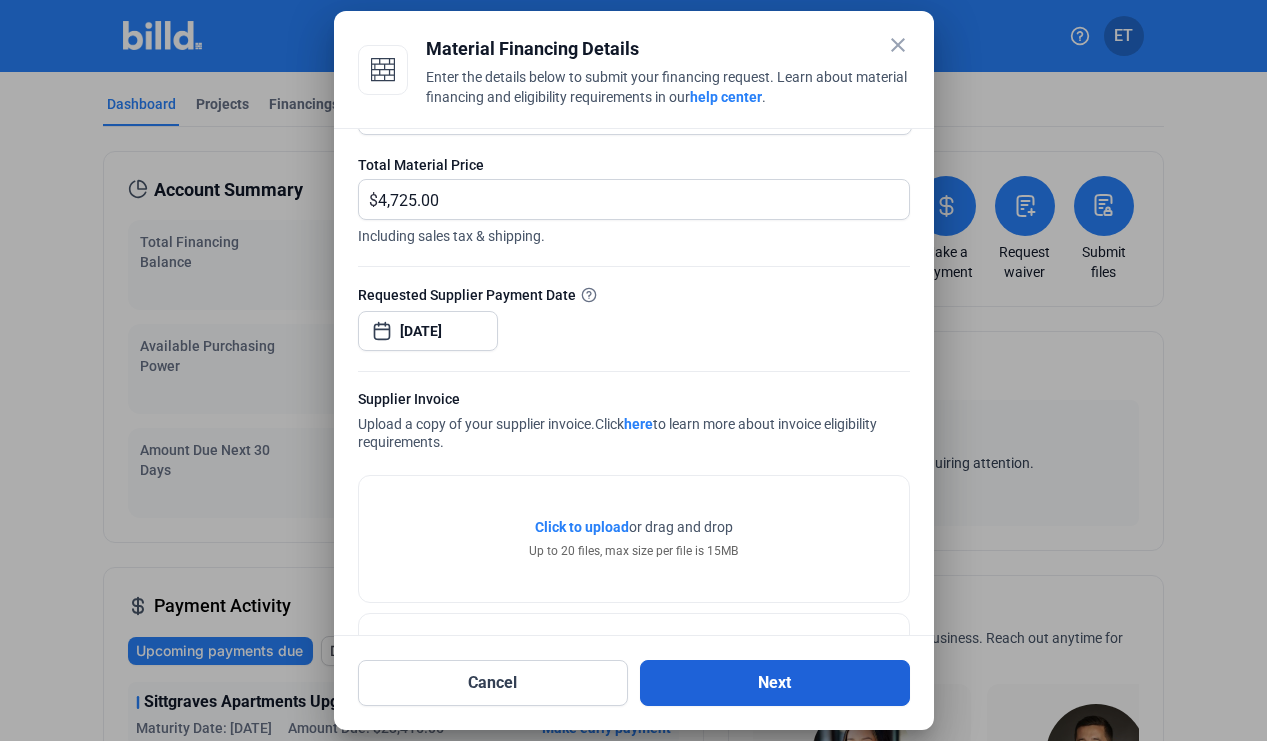 click on "Next" at bounding box center (775, 683) 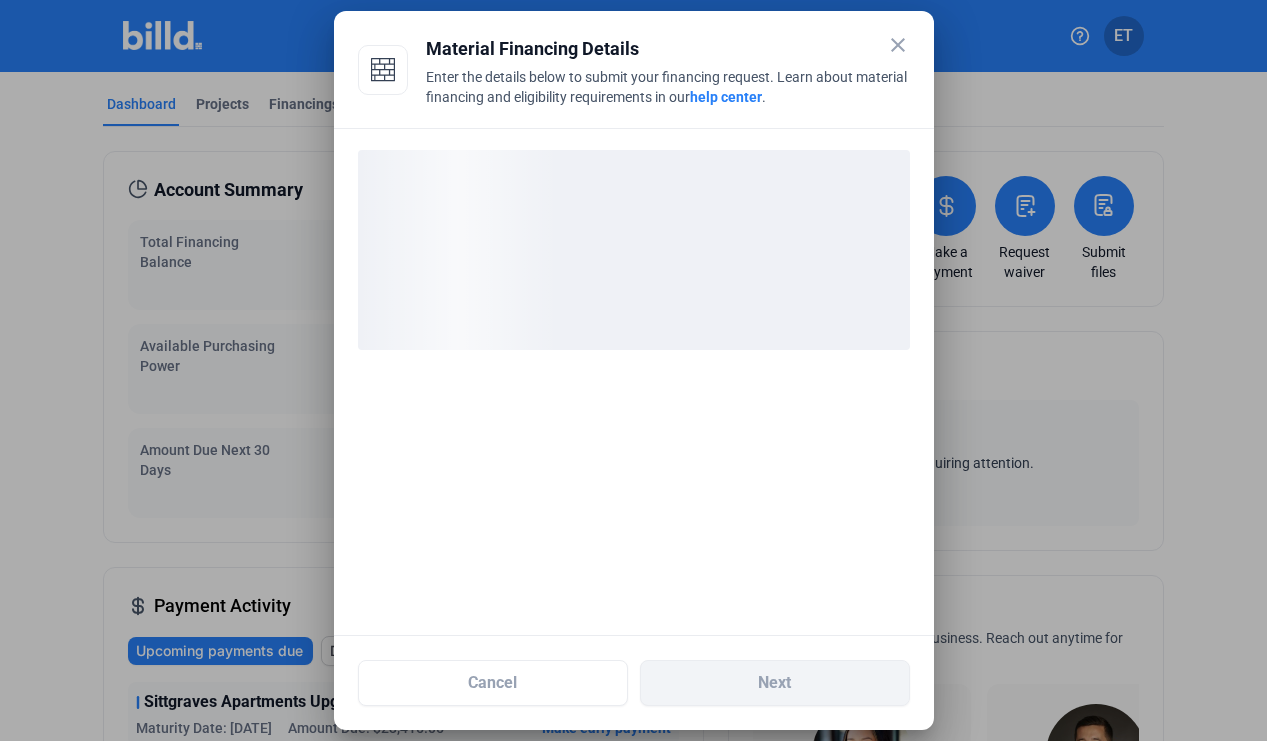 scroll, scrollTop: 0, scrollLeft: 0, axis: both 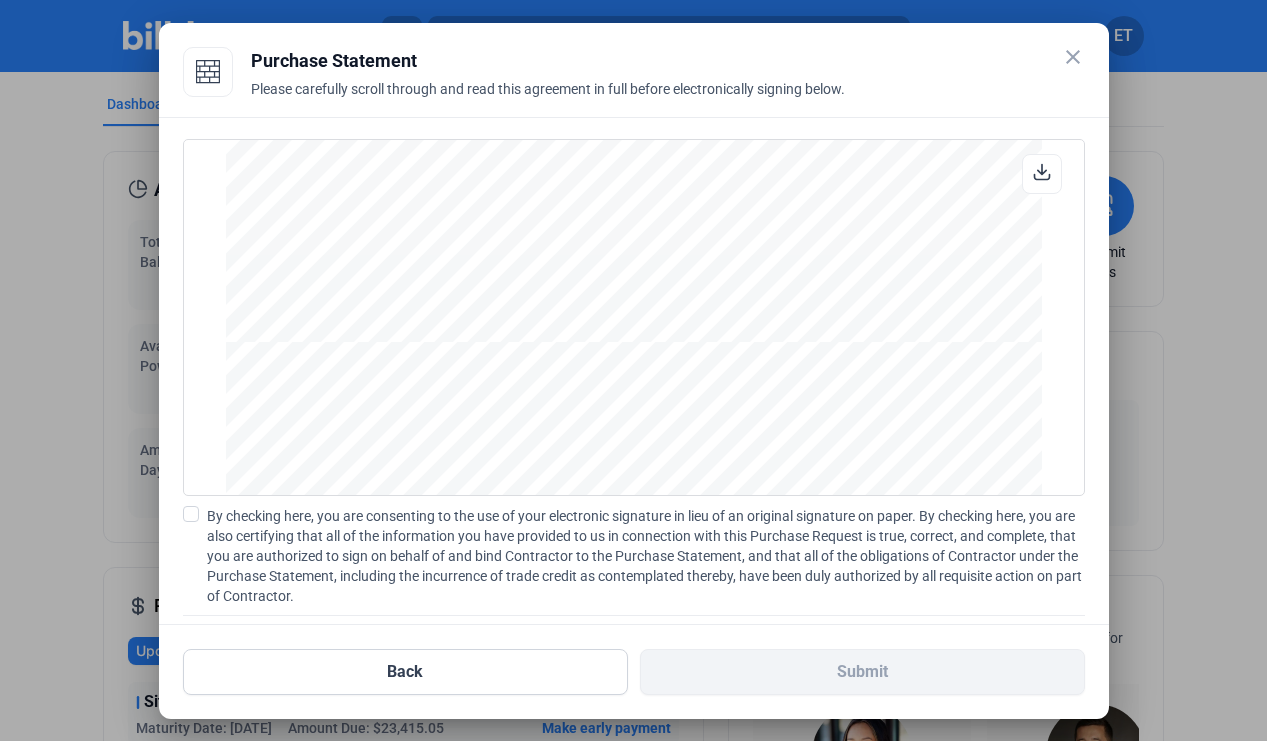 click at bounding box center (191, 514) 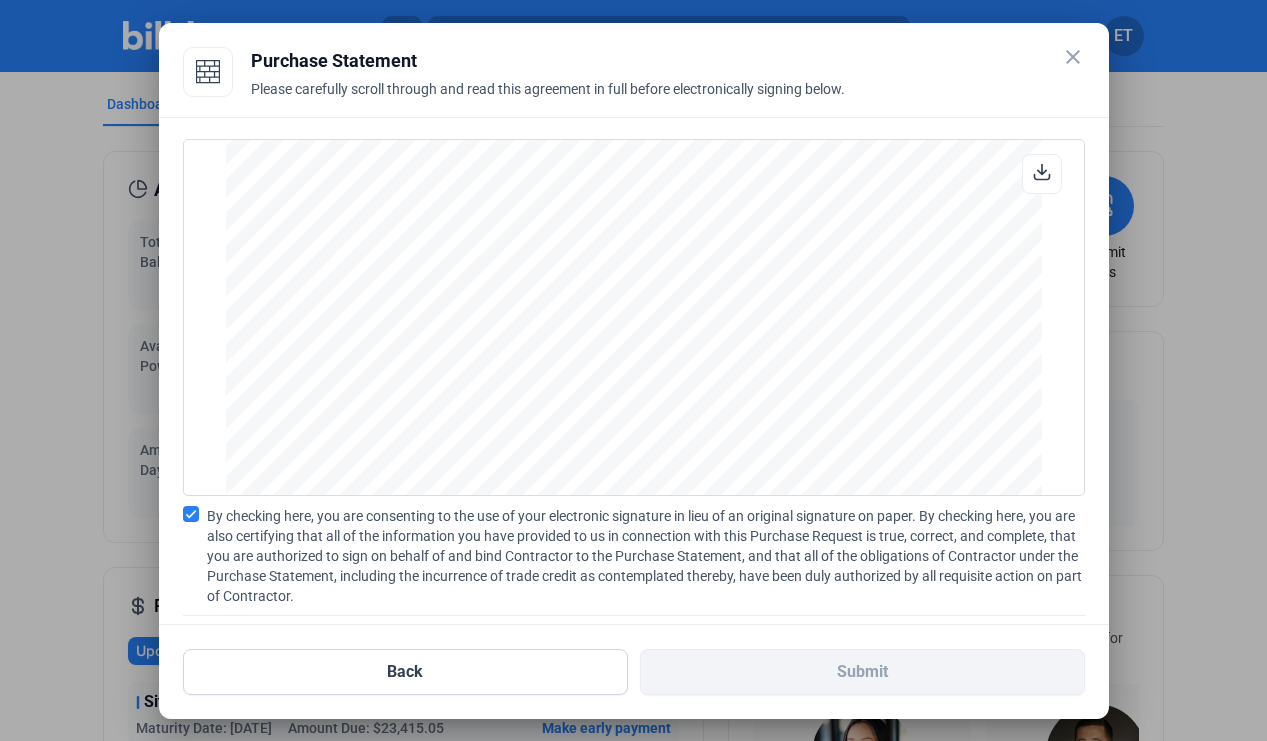scroll, scrollTop: 2699, scrollLeft: 0, axis: vertical 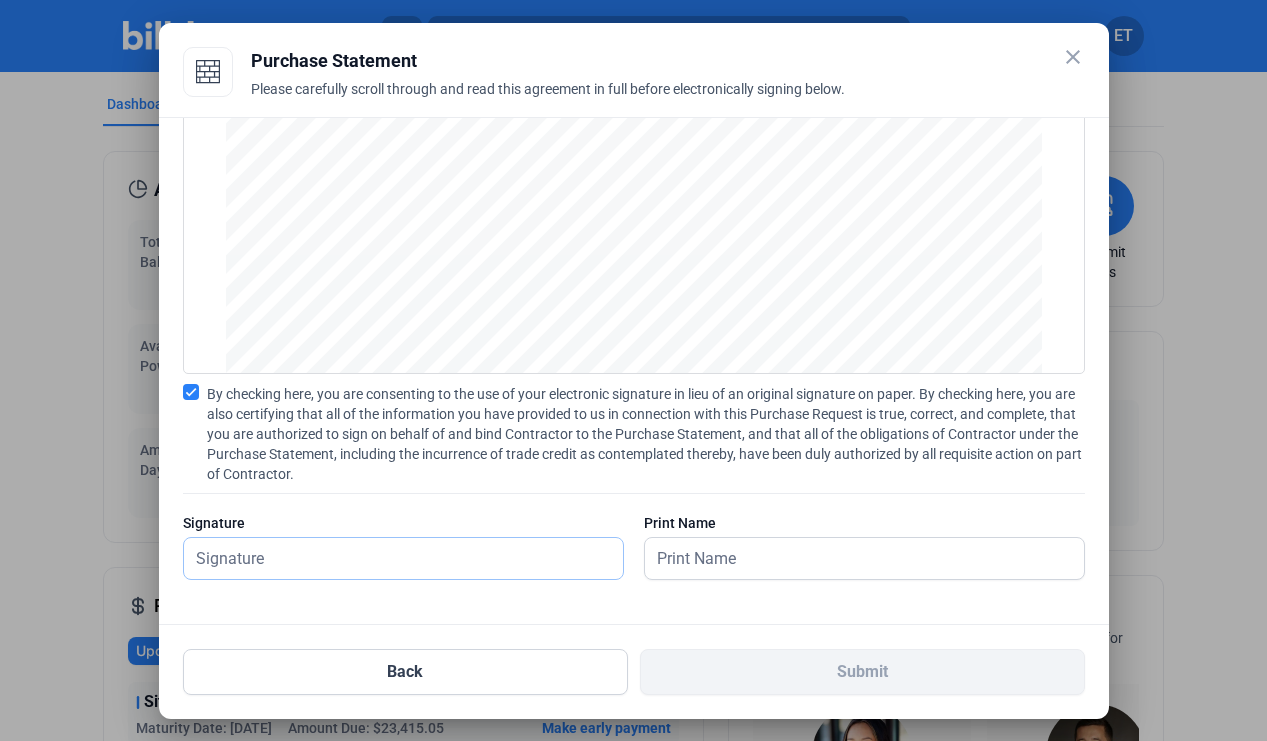 click at bounding box center (403, 558) 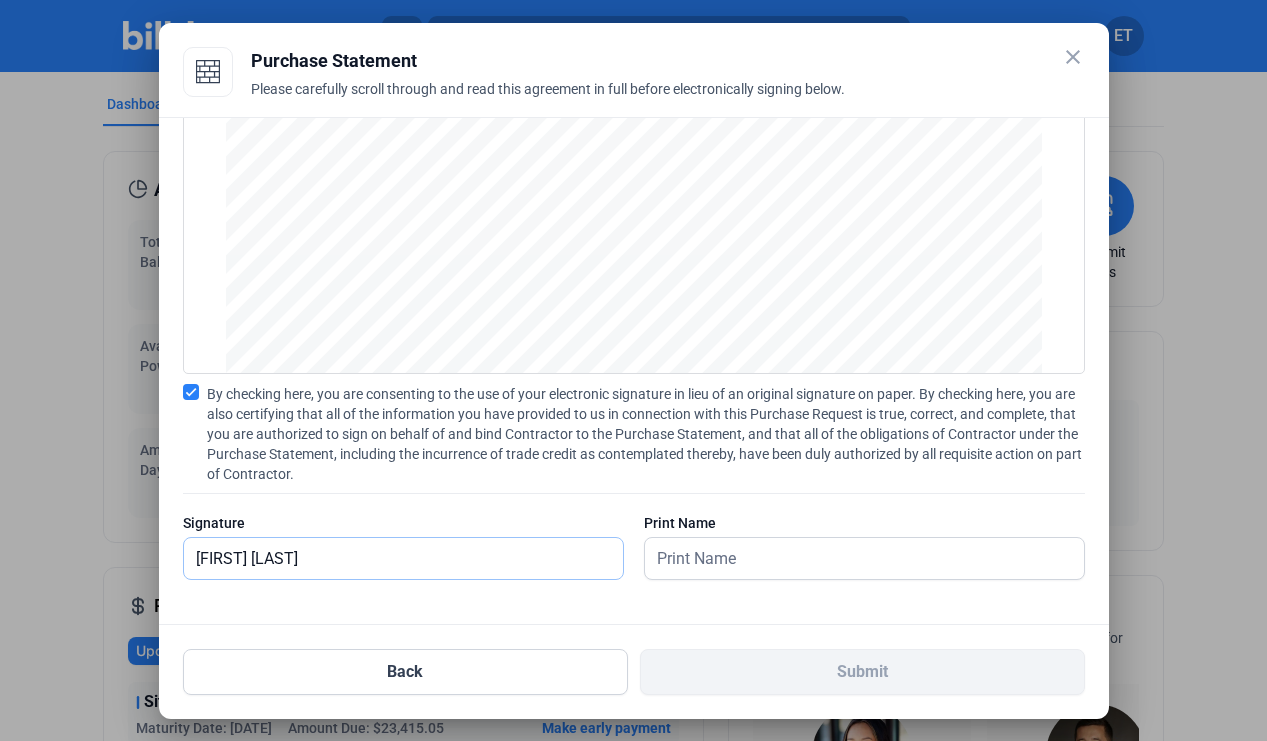 type on "[FIRST] [LAST]" 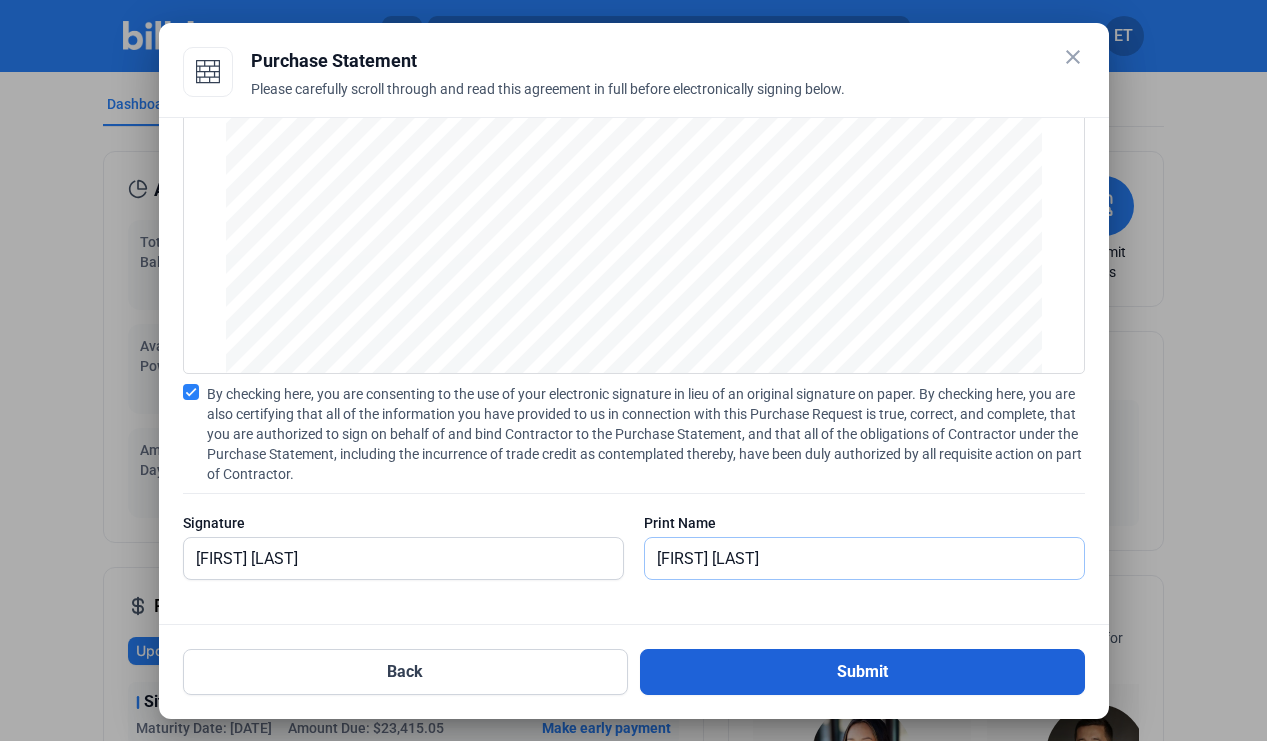 type on "[FIRST] [LAST]" 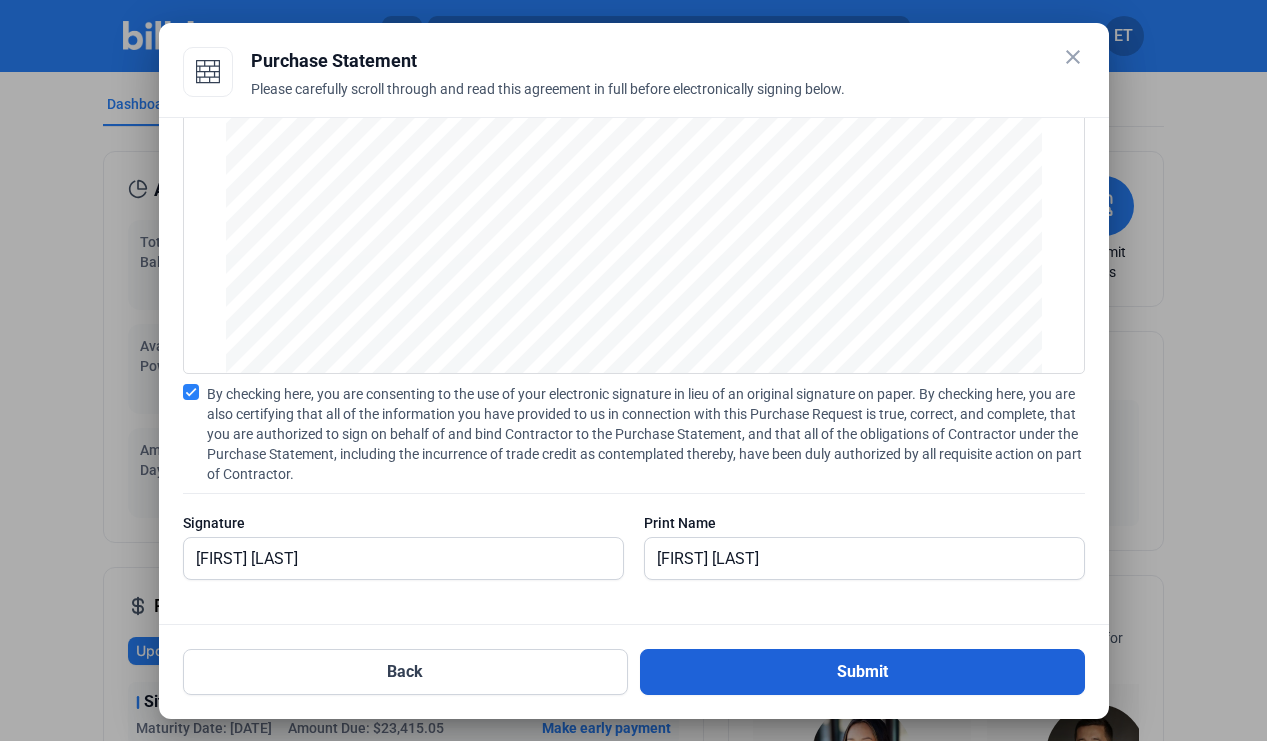 click on "Submit" at bounding box center [862, 672] 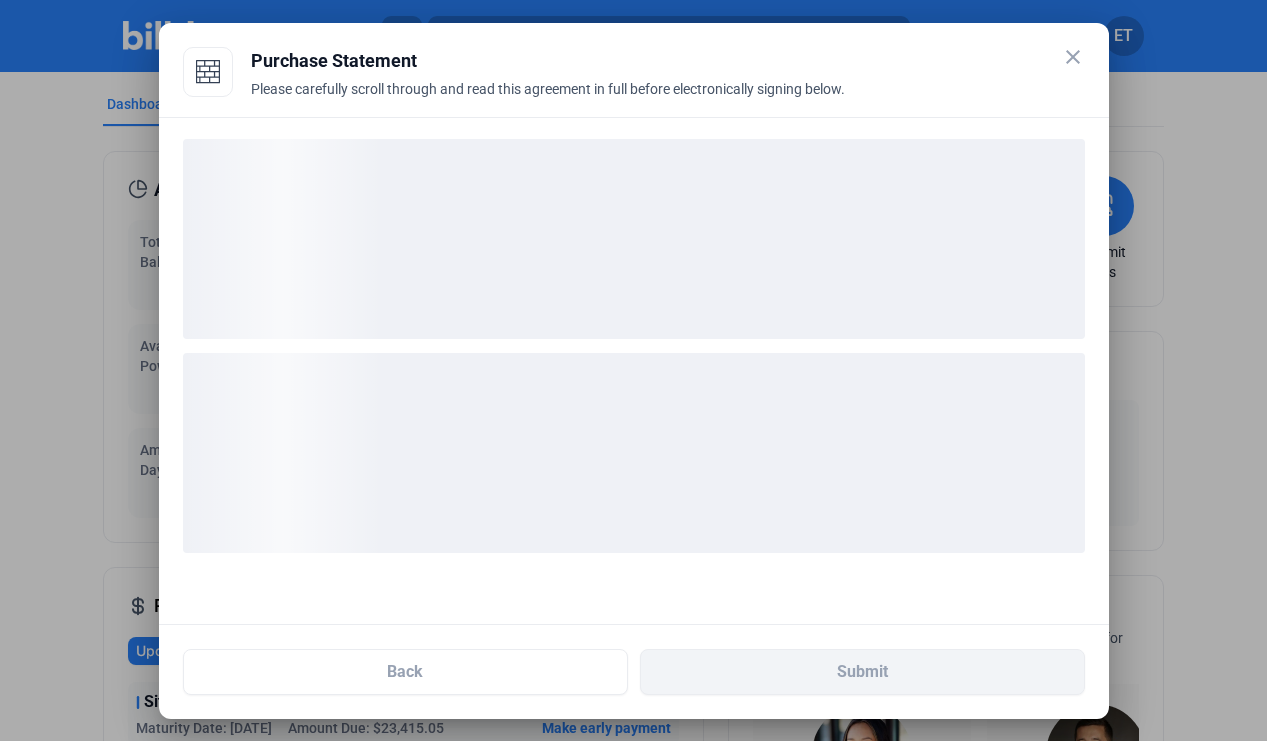 scroll, scrollTop: 0, scrollLeft: 0, axis: both 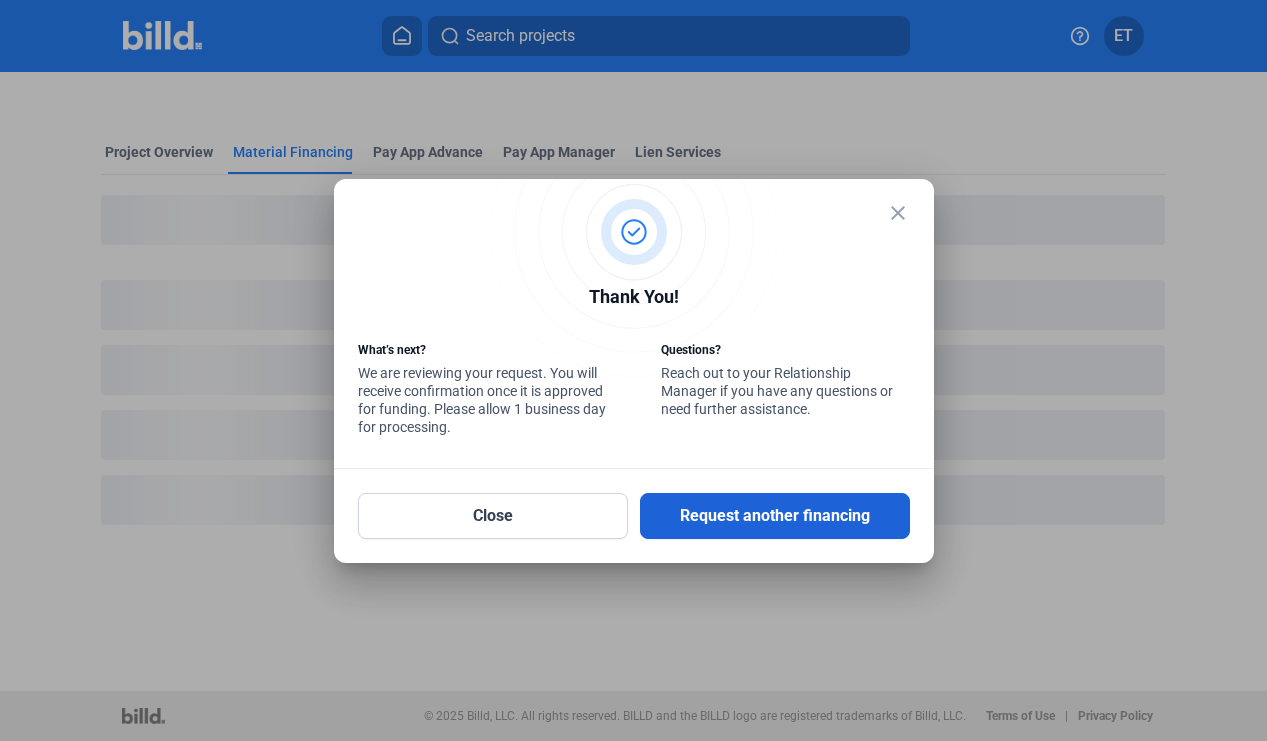 click on "Request another financing" at bounding box center [775, 516] 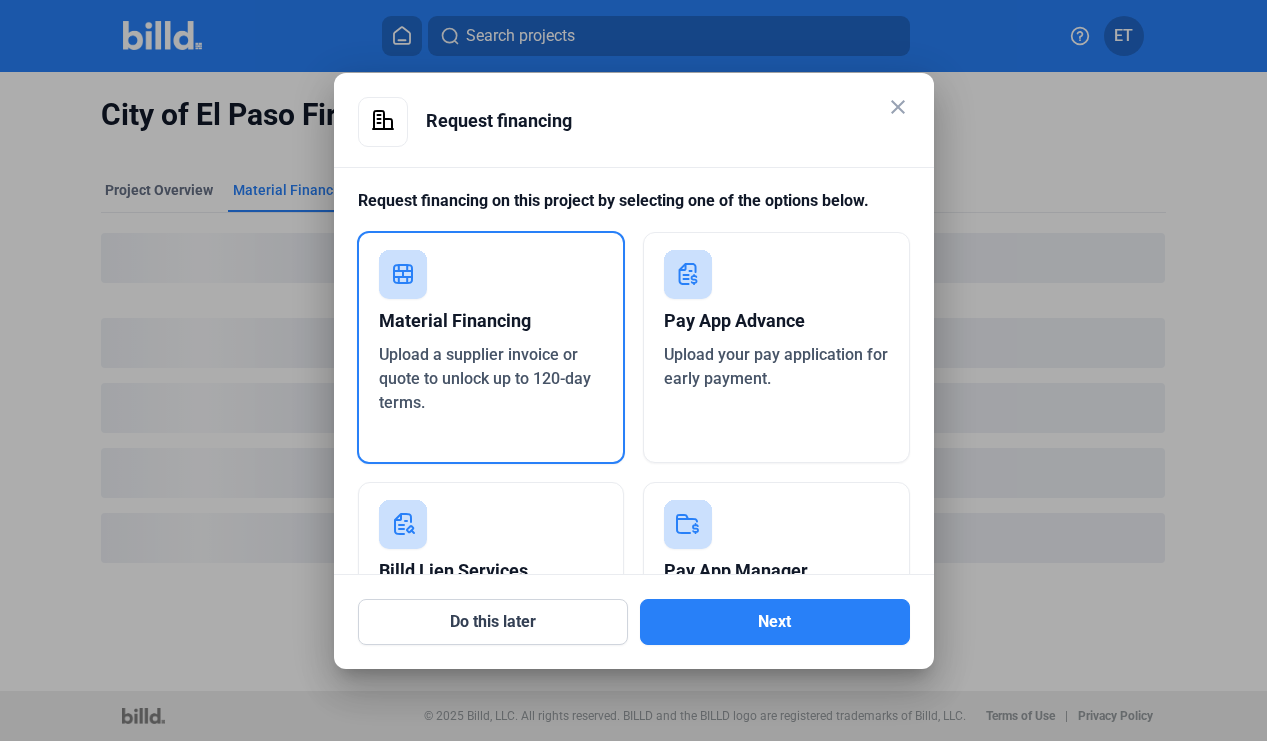 click on "Material Financing" at bounding box center (491, 321) 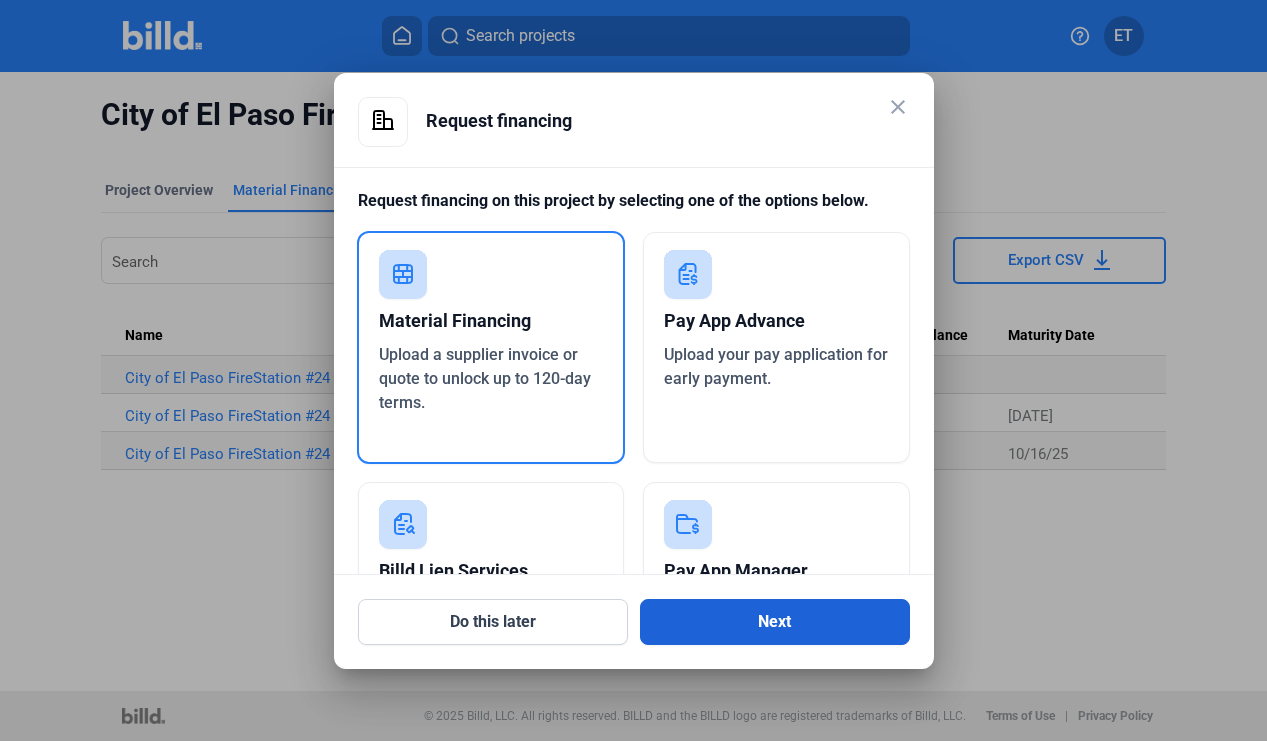 click on "Next" at bounding box center [775, 622] 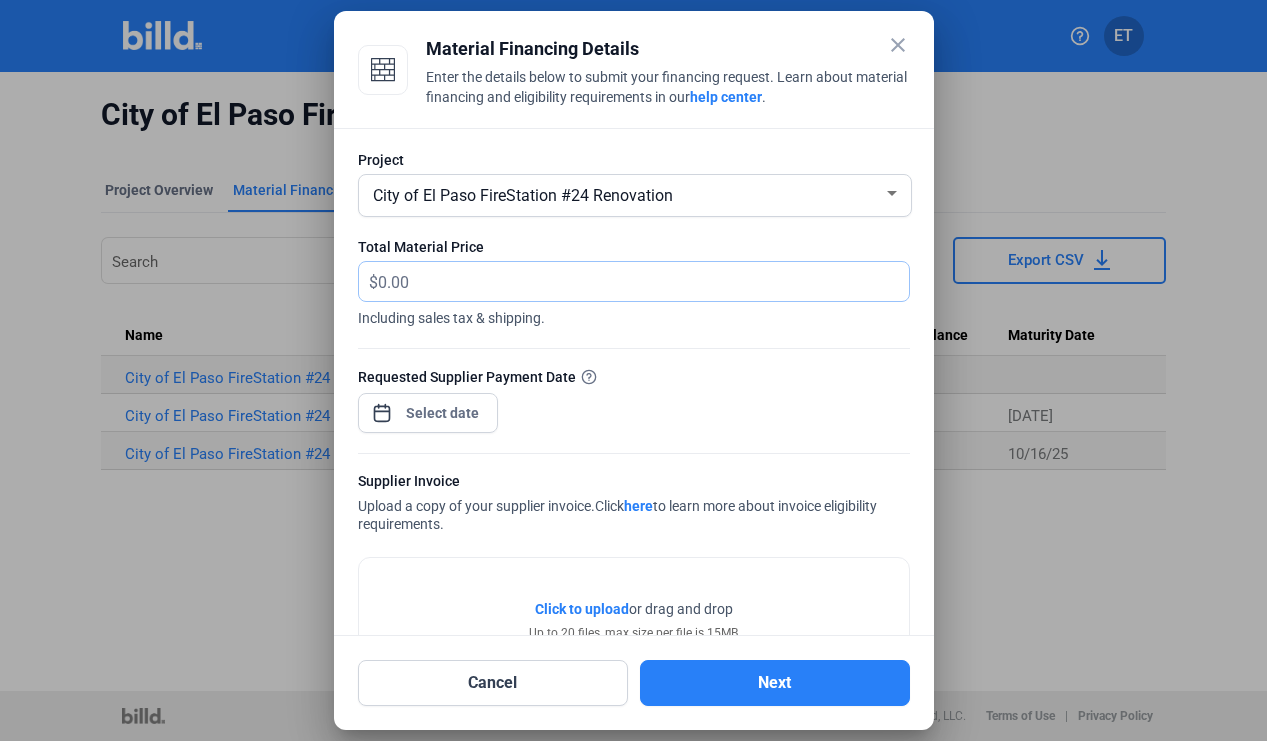 click at bounding box center (632, 281) 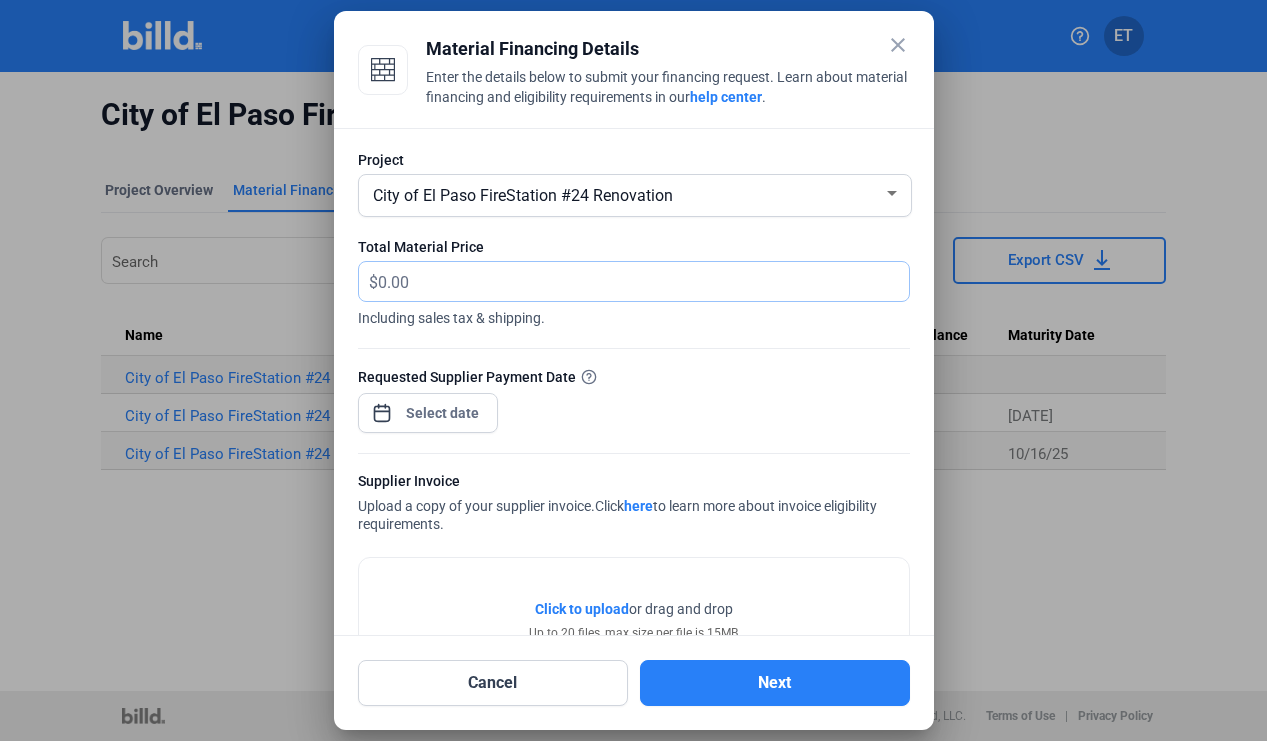 click at bounding box center (643, 281) 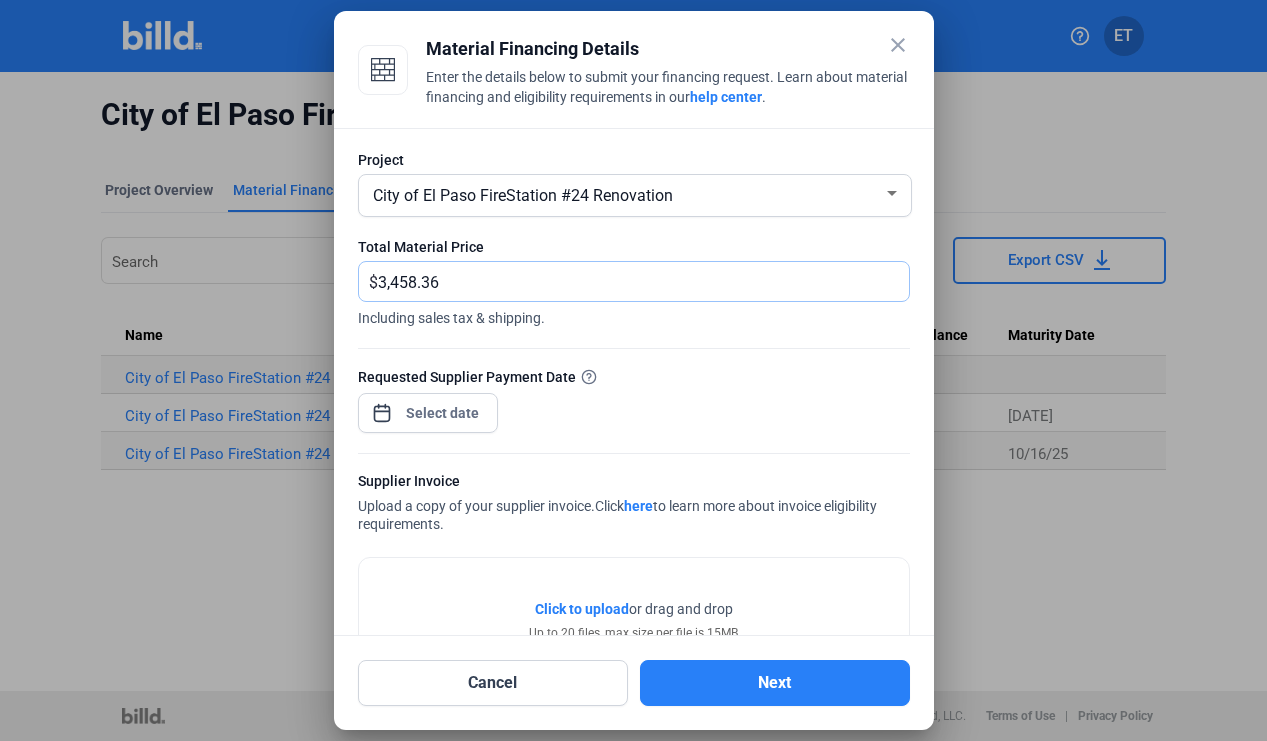 type on "3,458.36" 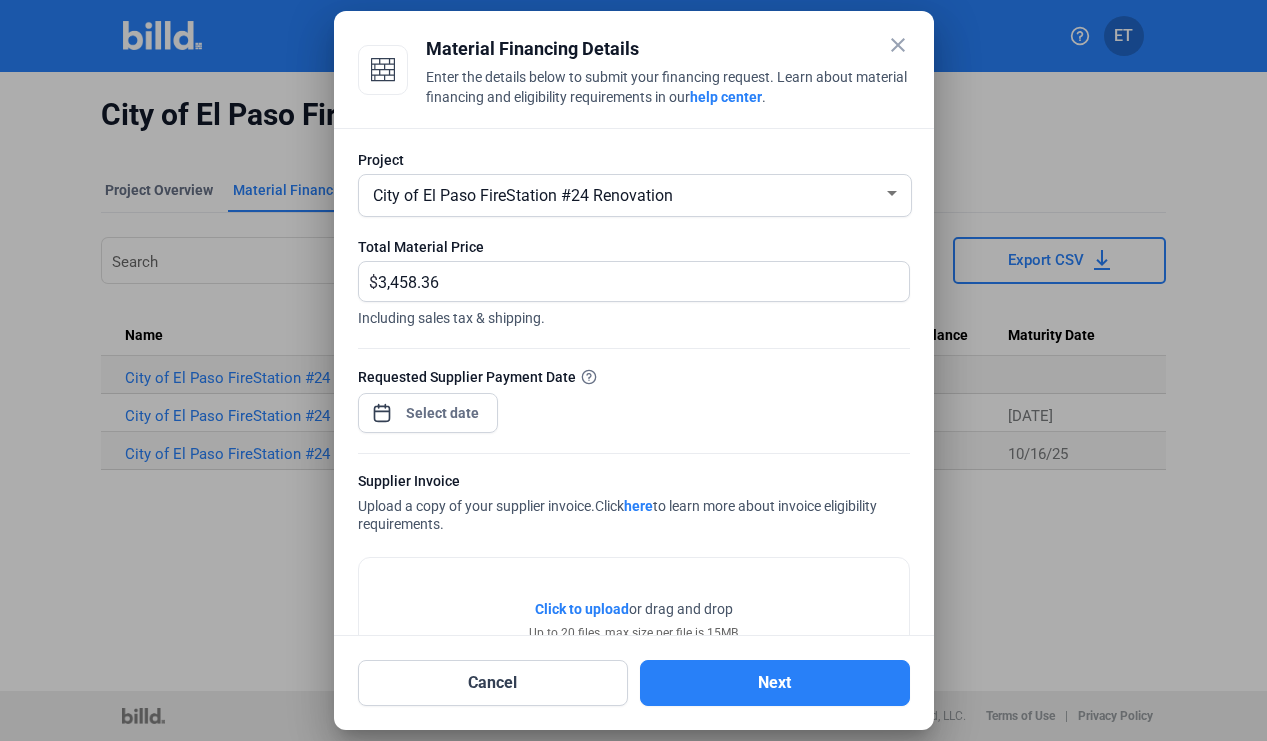 click 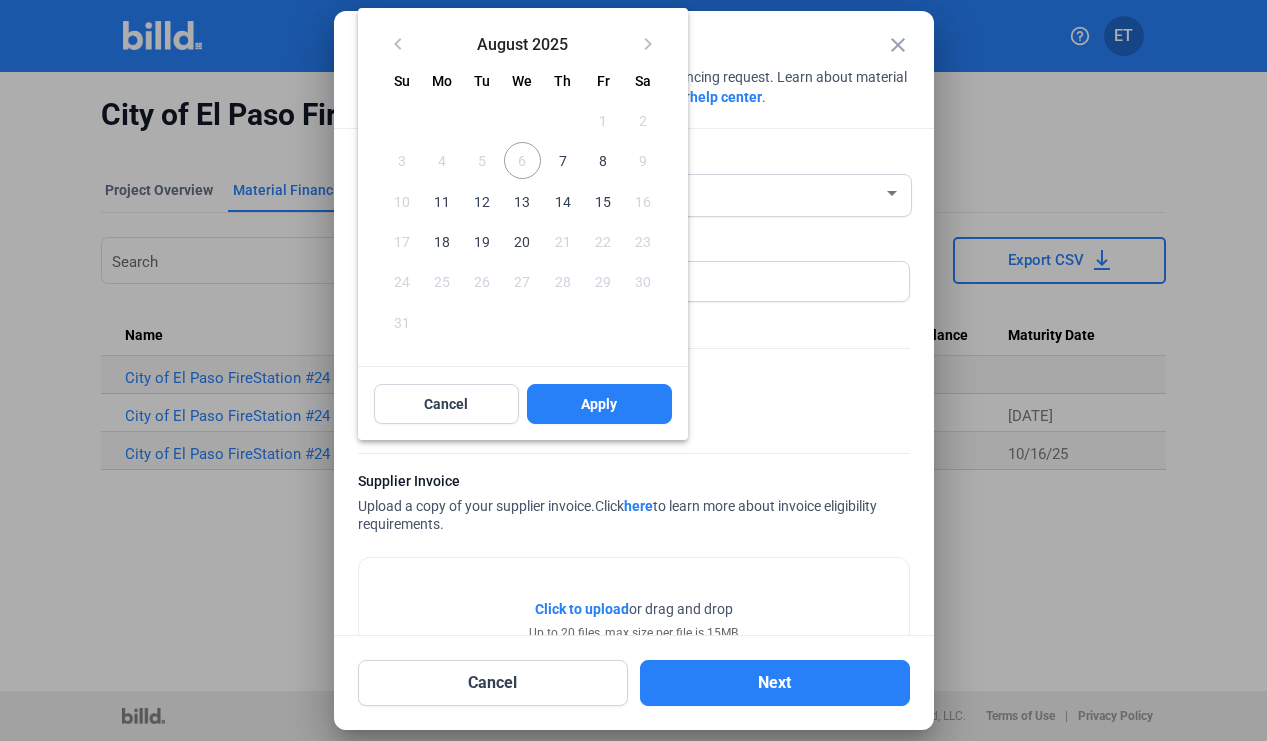 click on "7" at bounding box center (563, 160) 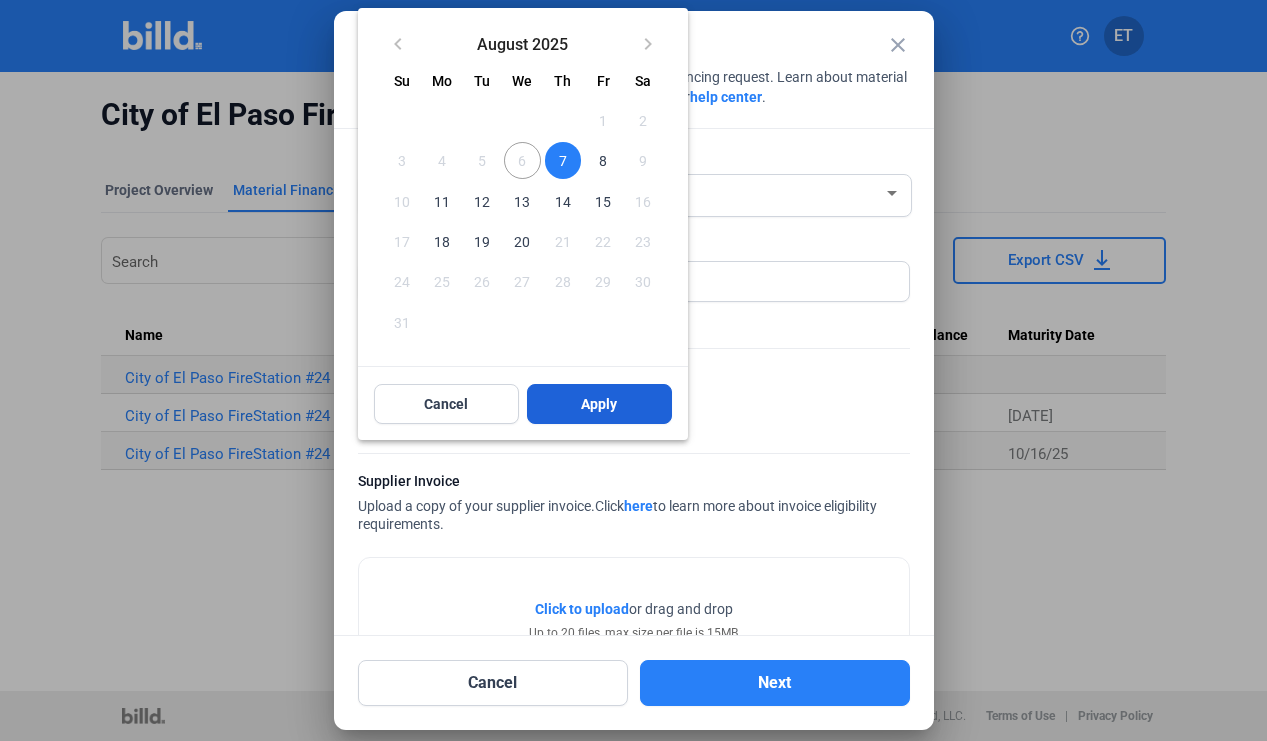 click on "Apply" at bounding box center [599, 404] 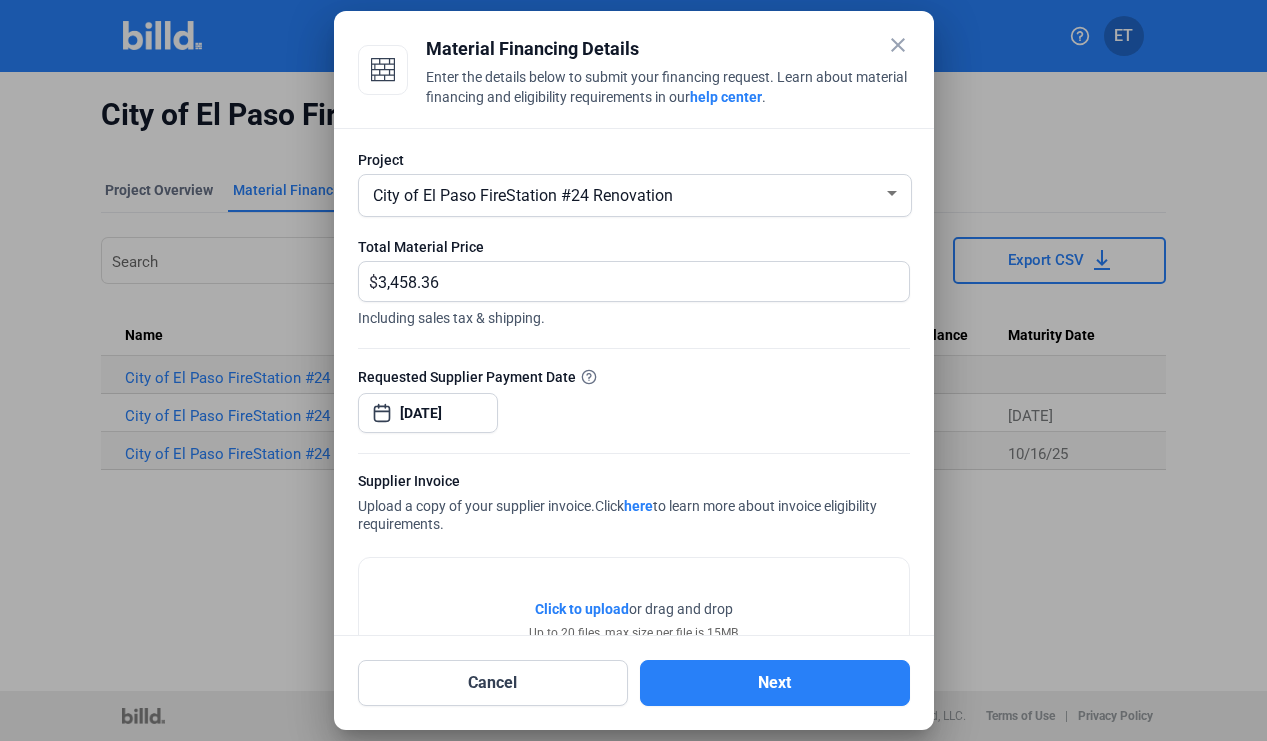 click on "Click to upload" 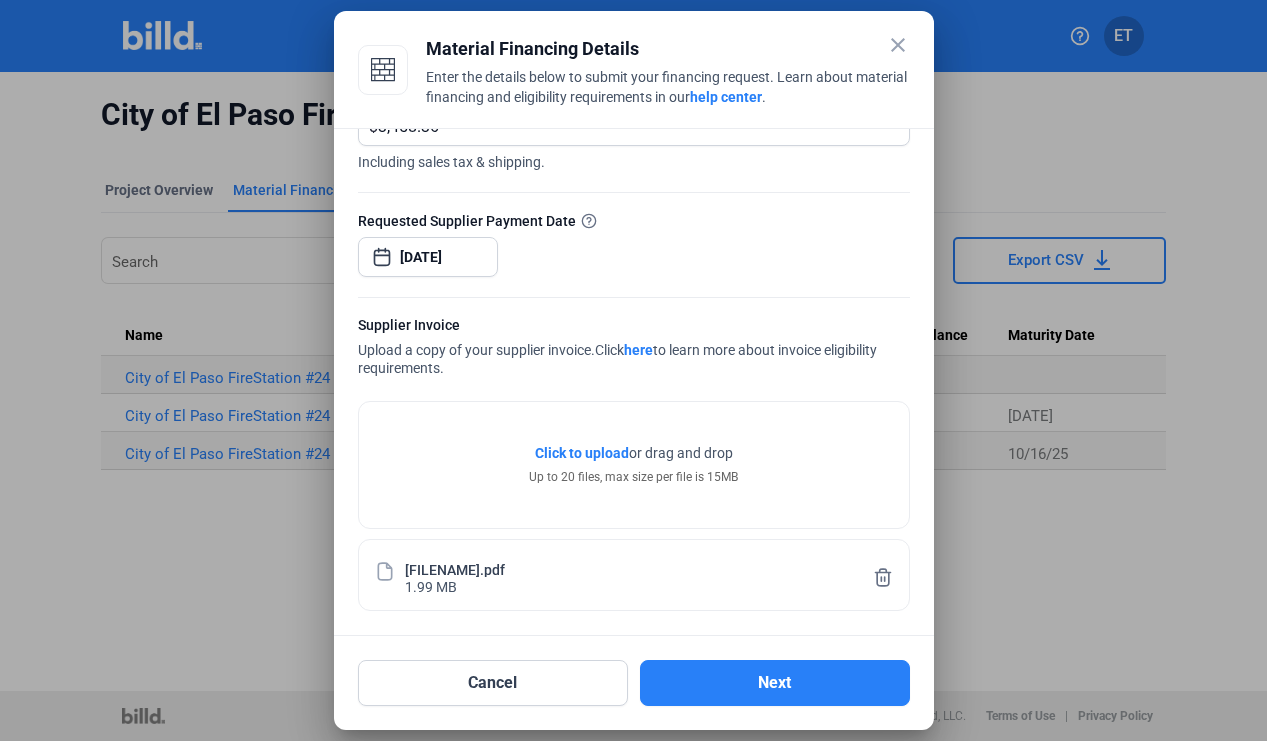 scroll, scrollTop: 156, scrollLeft: 0, axis: vertical 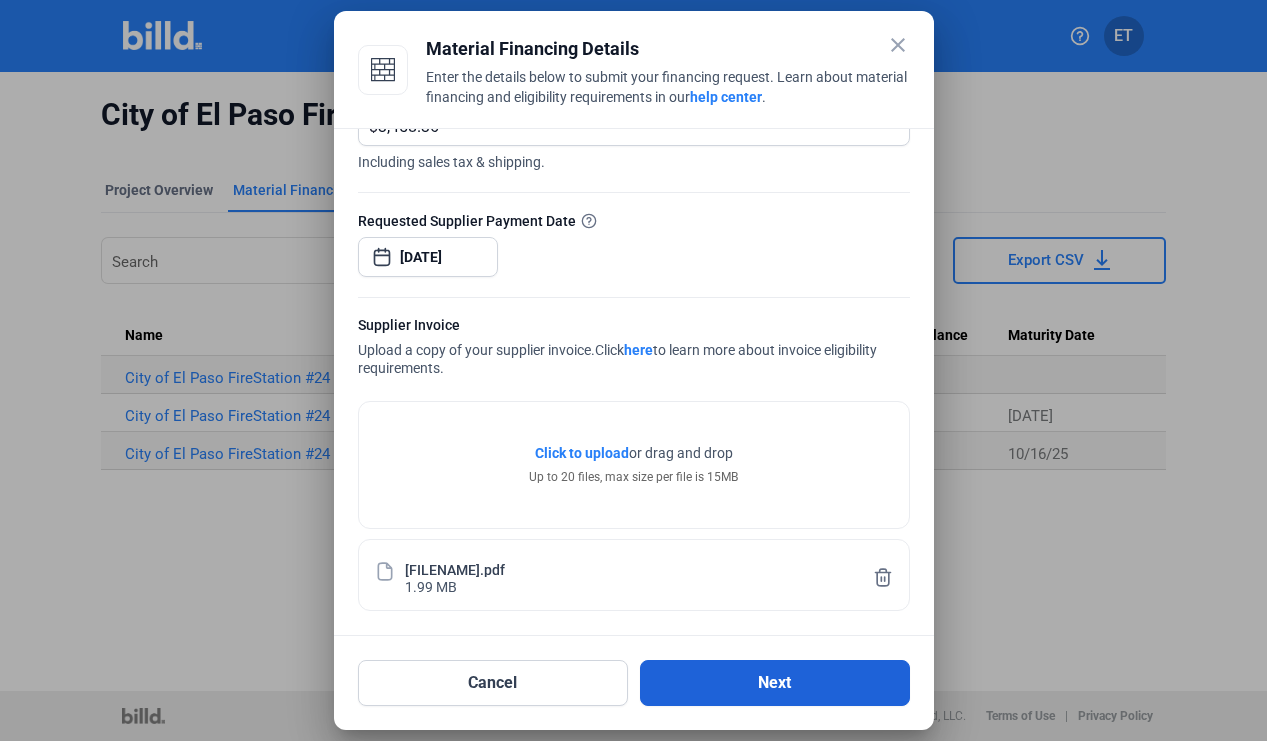 click on "Next" at bounding box center (775, 683) 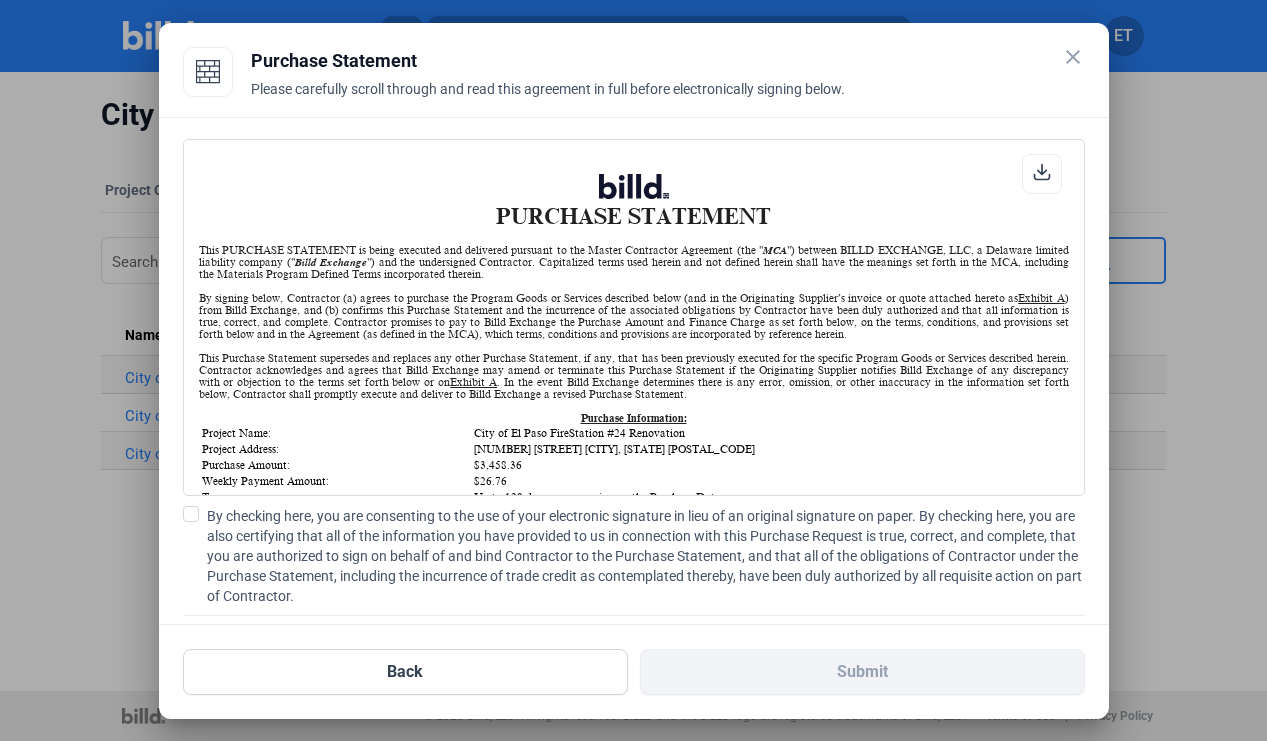 scroll, scrollTop: 1, scrollLeft: 0, axis: vertical 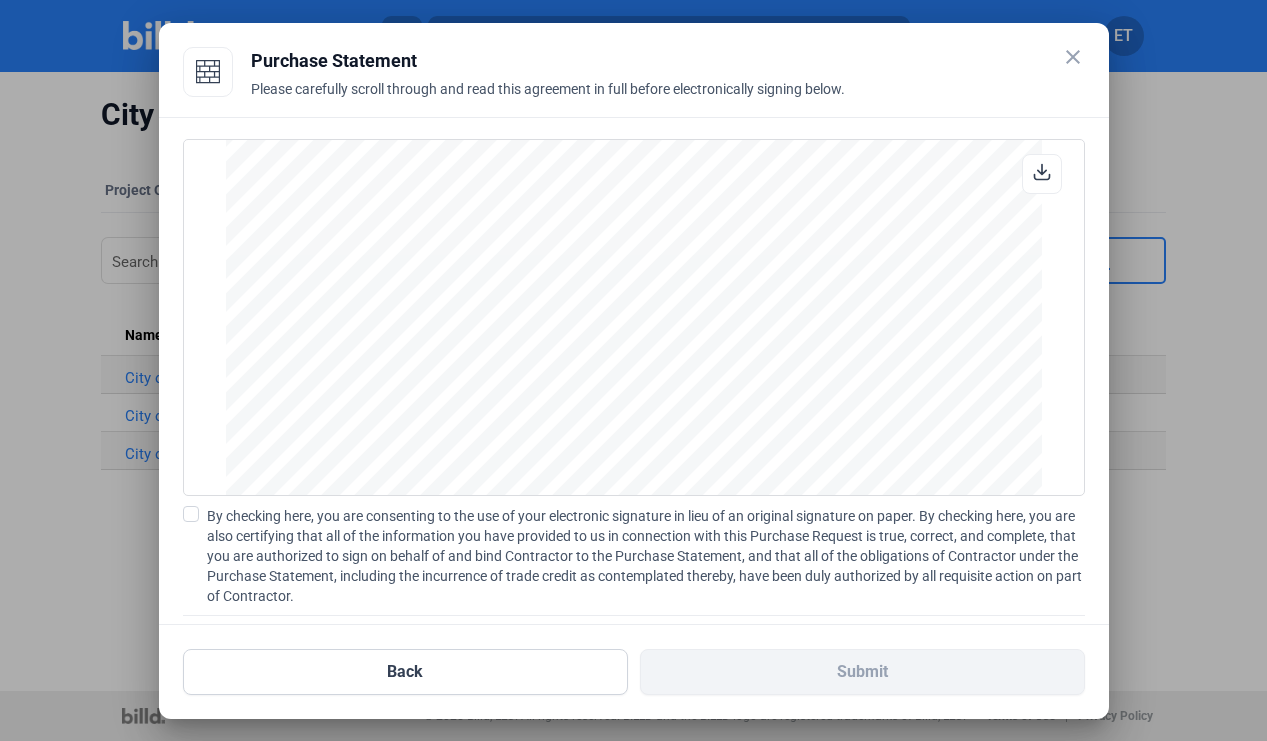 click at bounding box center (191, 514) 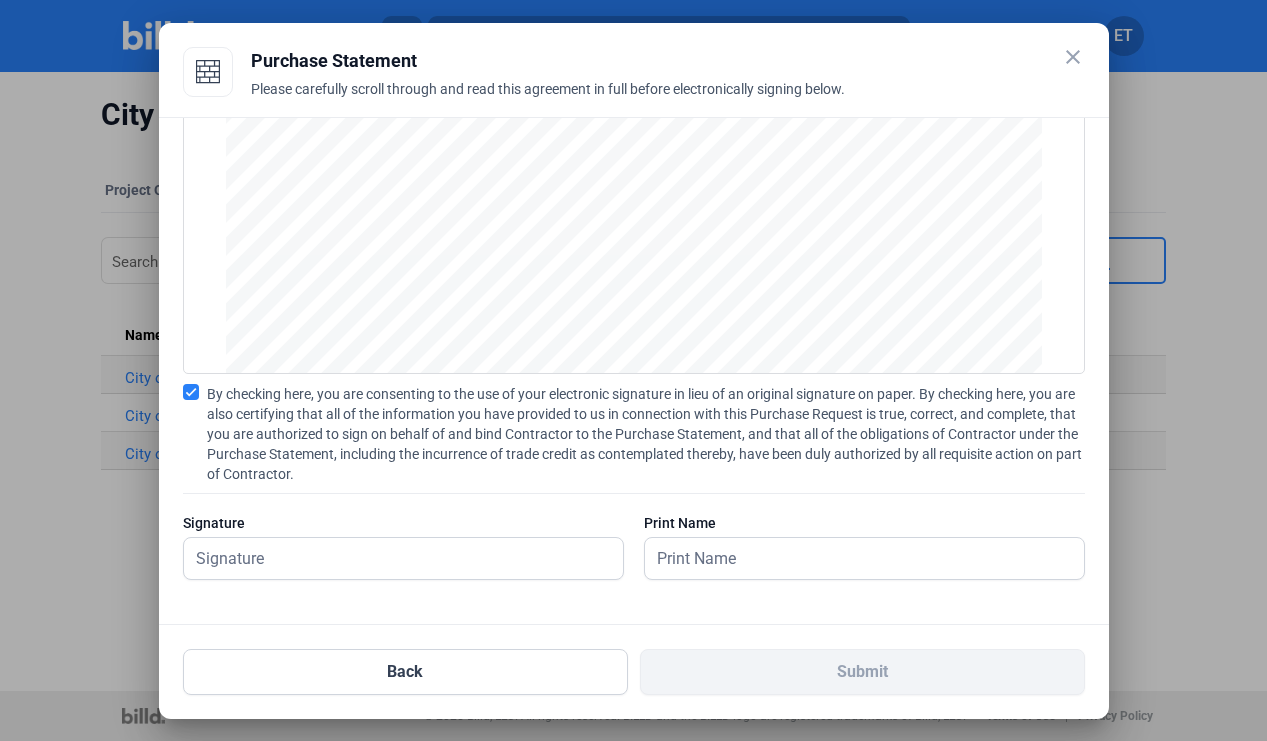 scroll, scrollTop: 122, scrollLeft: 0, axis: vertical 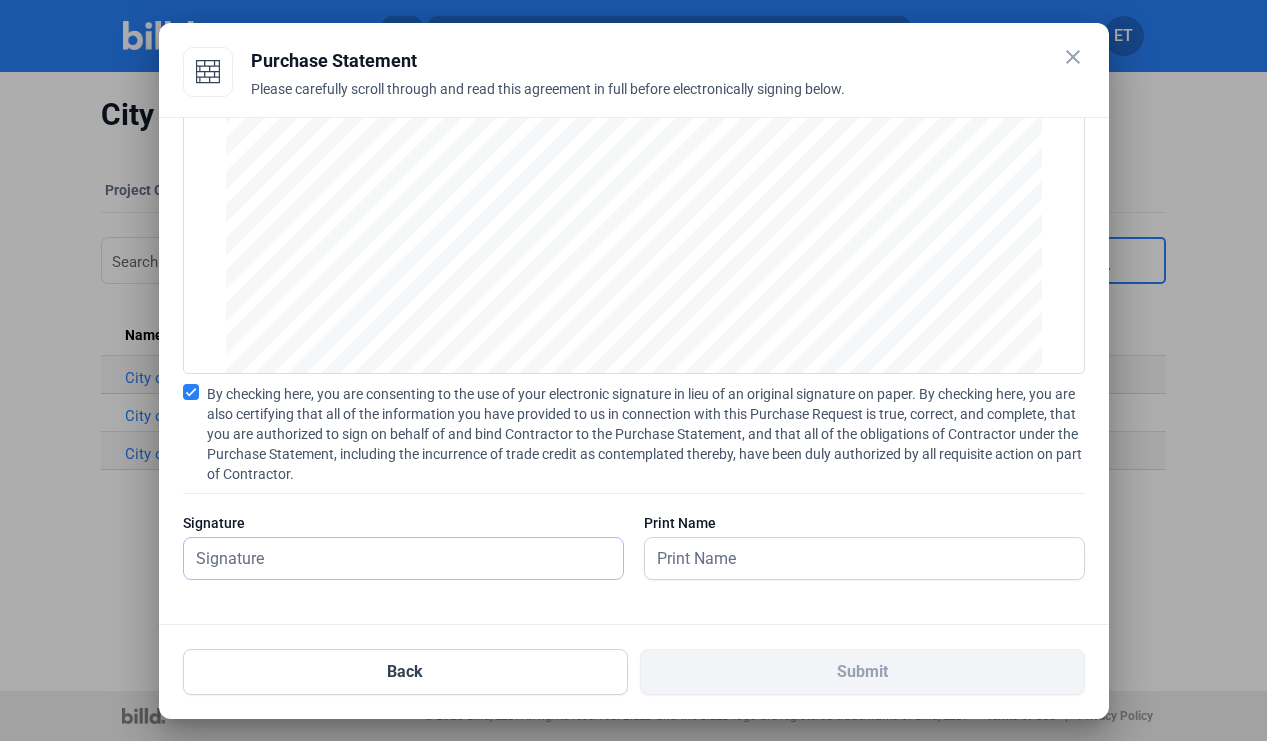 click at bounding box center (392, 558) 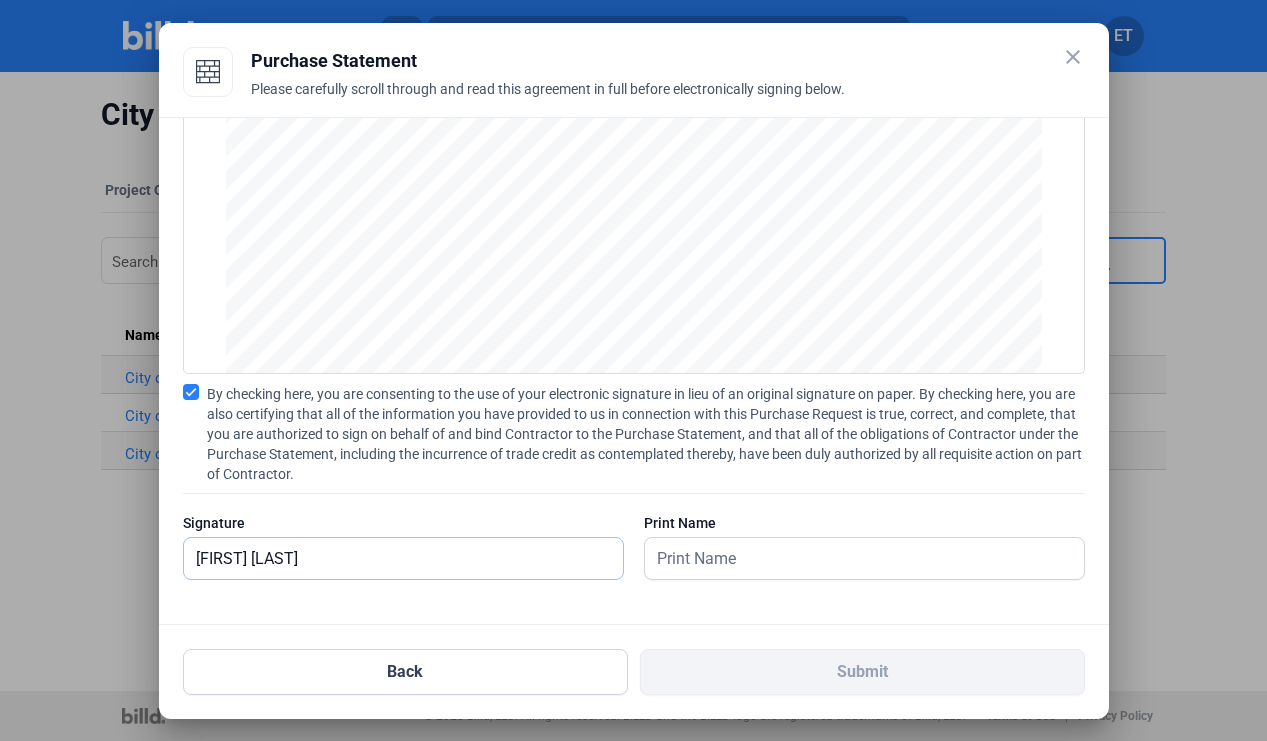 type on "[FIRST] [LAST]" 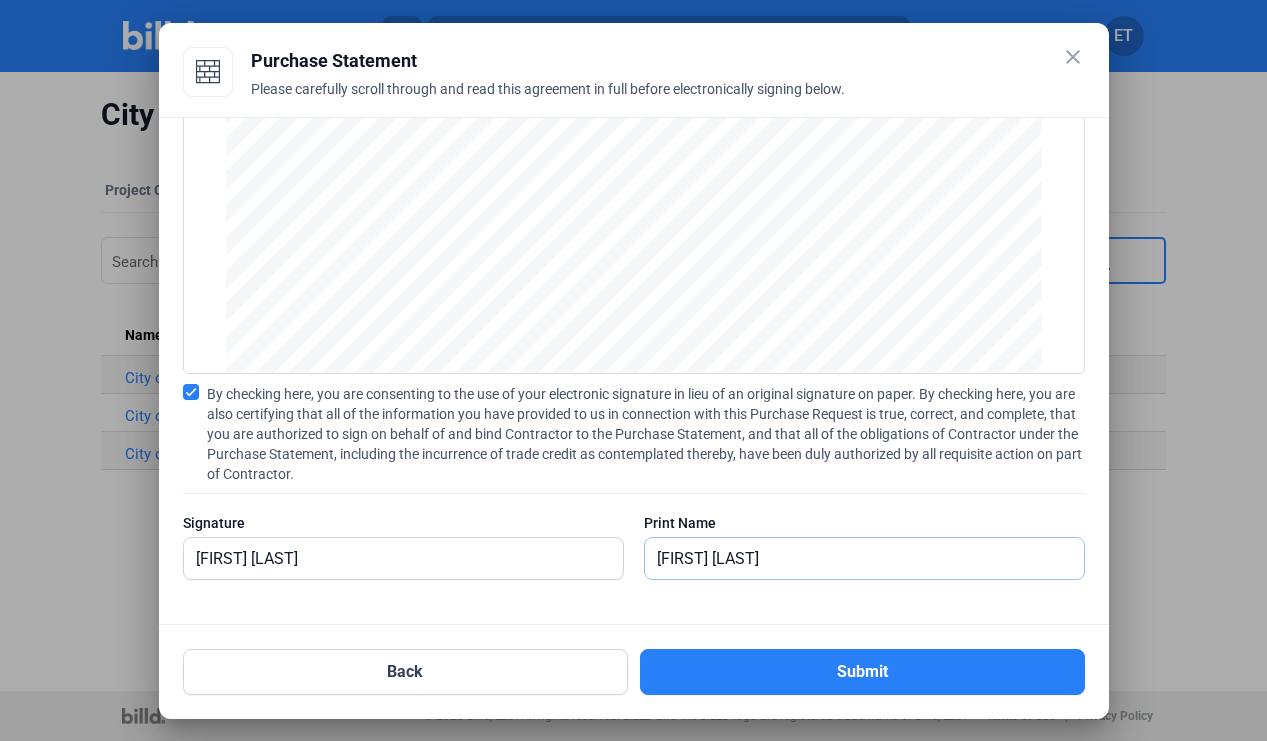 type on "[FIRST] [LAST]" 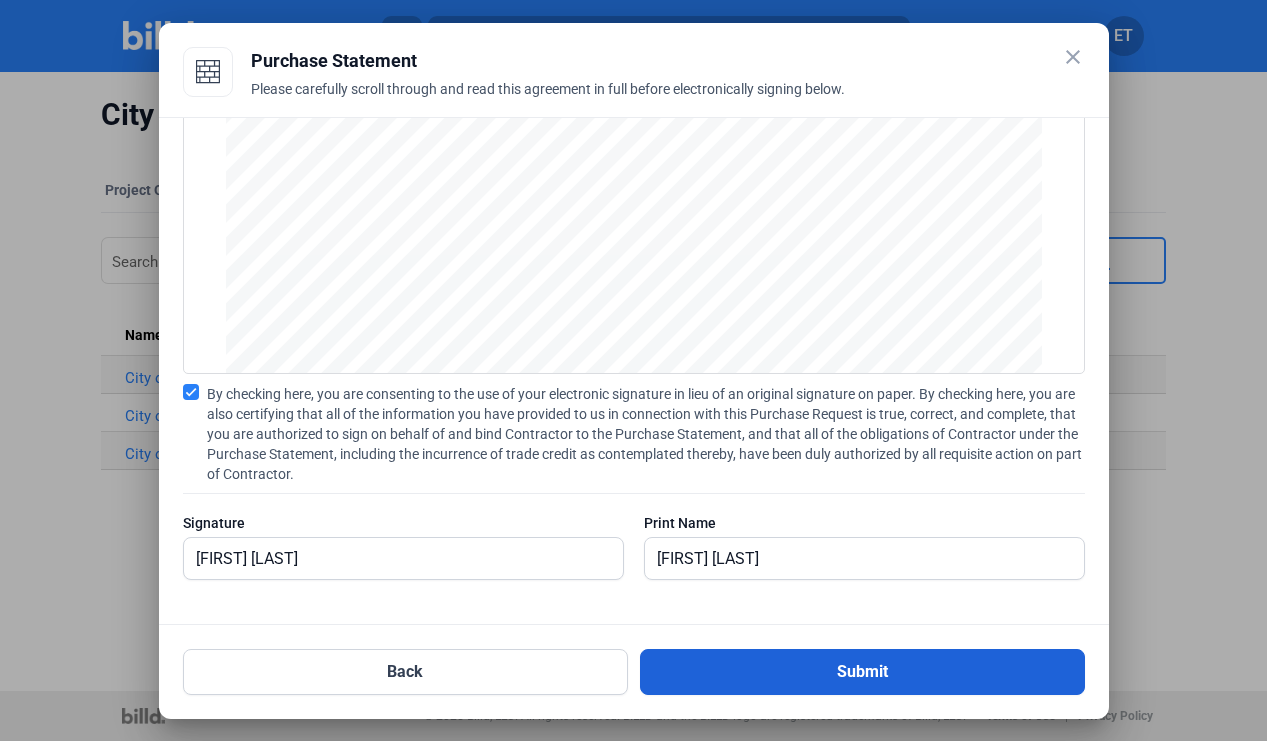 click on "Submit" at bounding box center (862, 672) 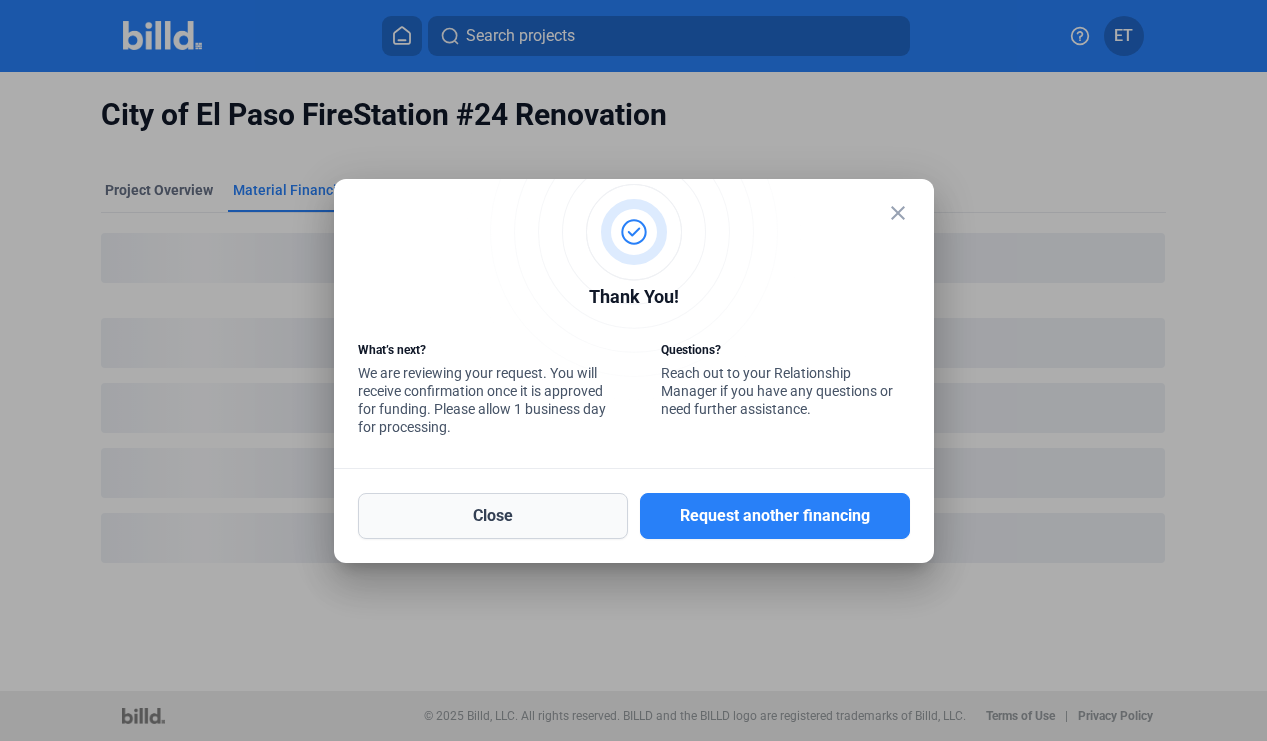 click on "Close" at bounding box center (493, 516) 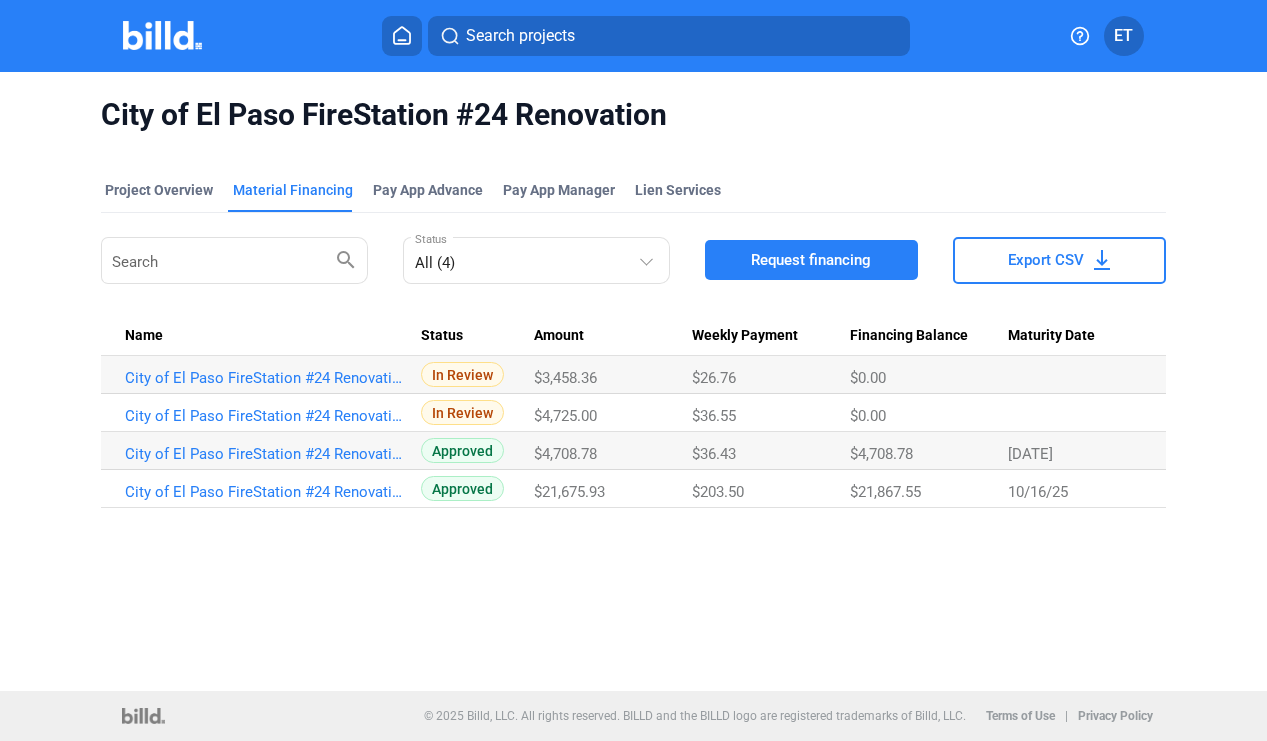 scroll, scrollTop: 0, scrollLeft: 0, axis: both 